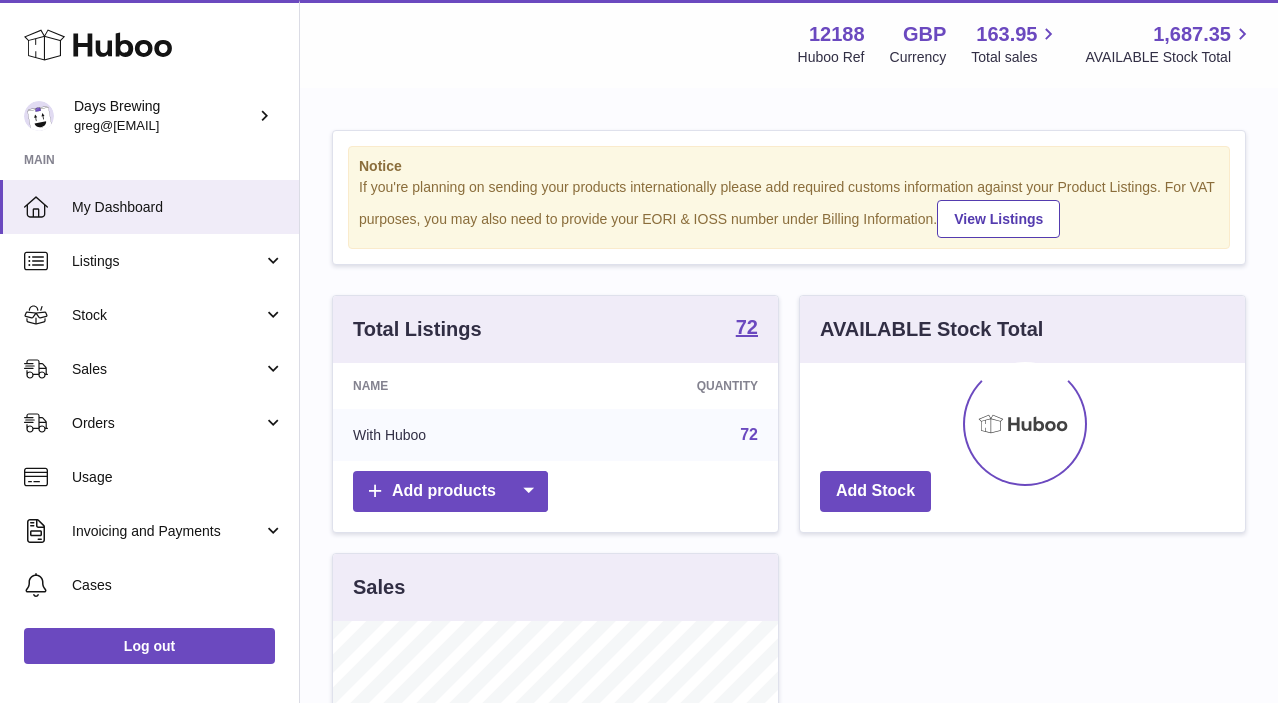scroll, scrollTop: 0, scrollLeft: 0, axis: both 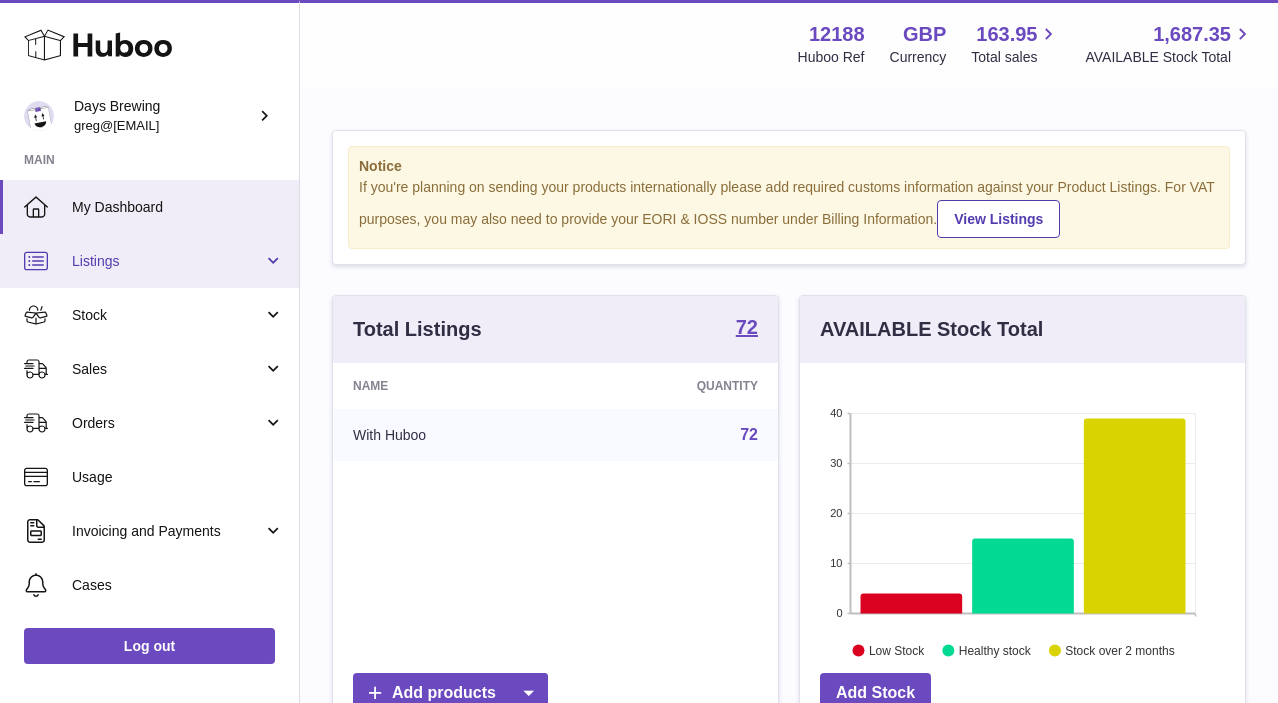 click on "Listings" at bounding box center (149, 261) 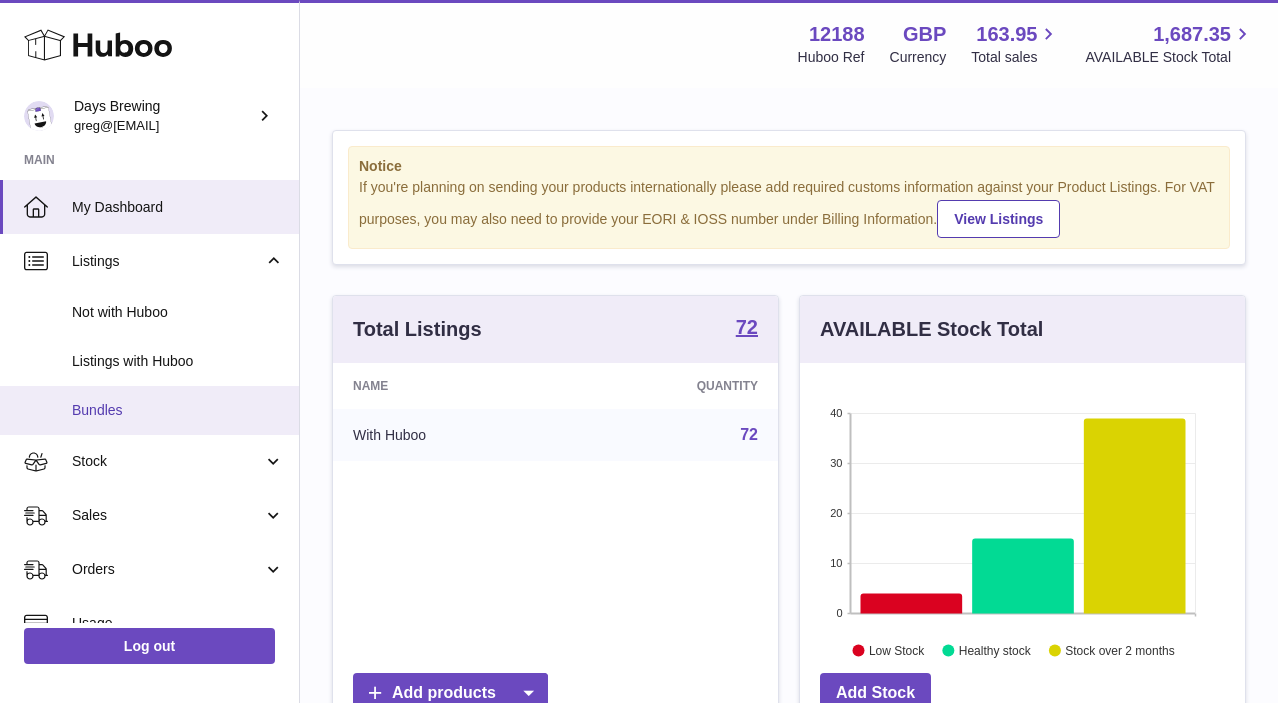 click on "Bundles" at bounding box center [178, 410] 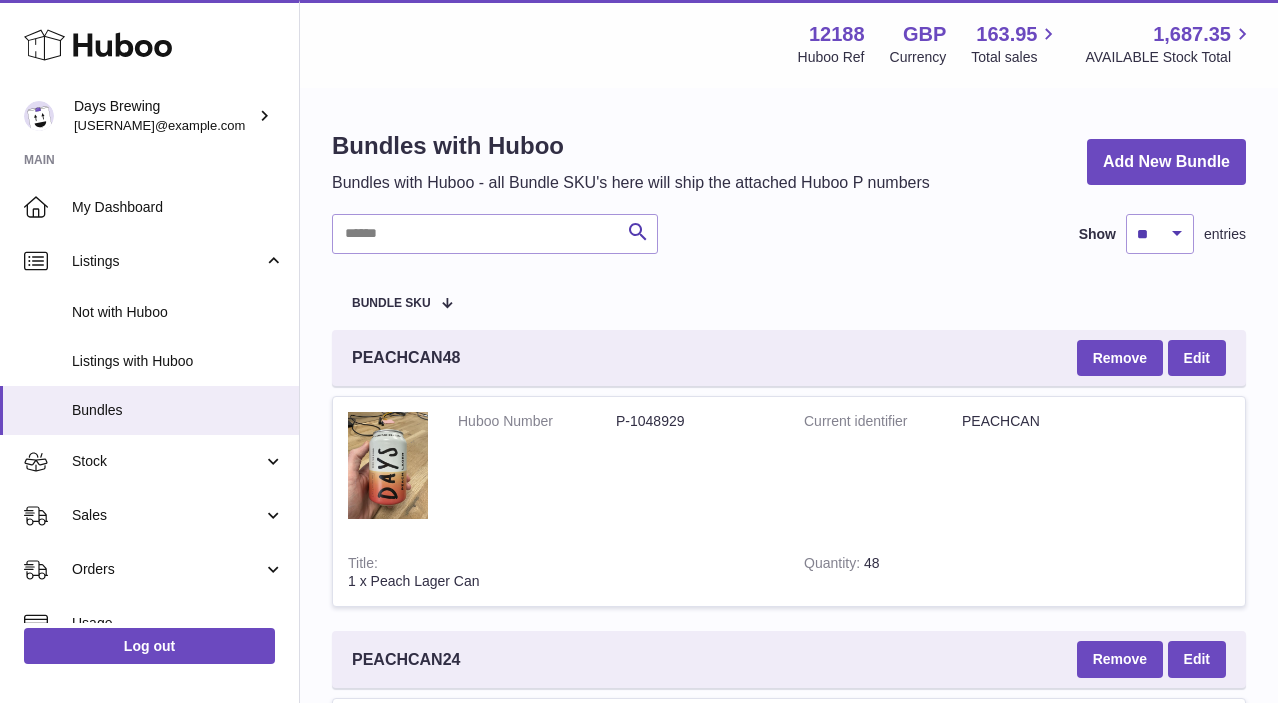 scroll, scrollTop: 0, scrollLeft: 0, axis: both 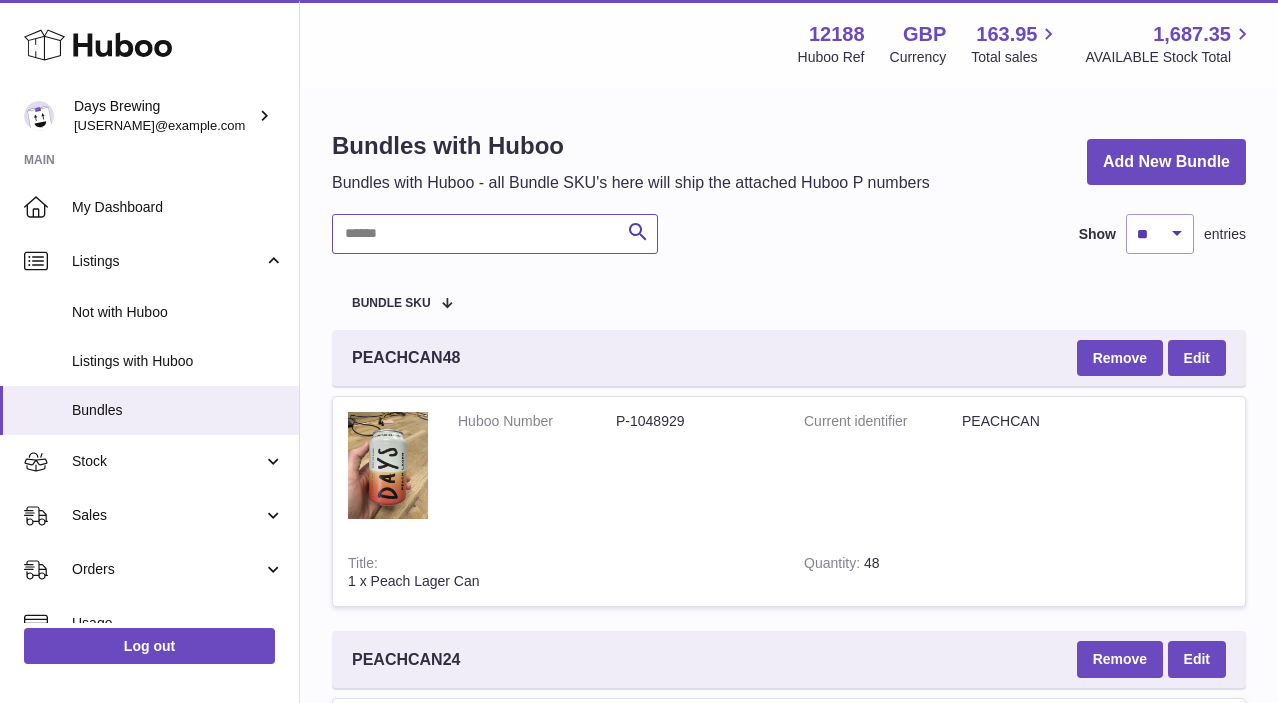 click at bounding box center [495, 234] 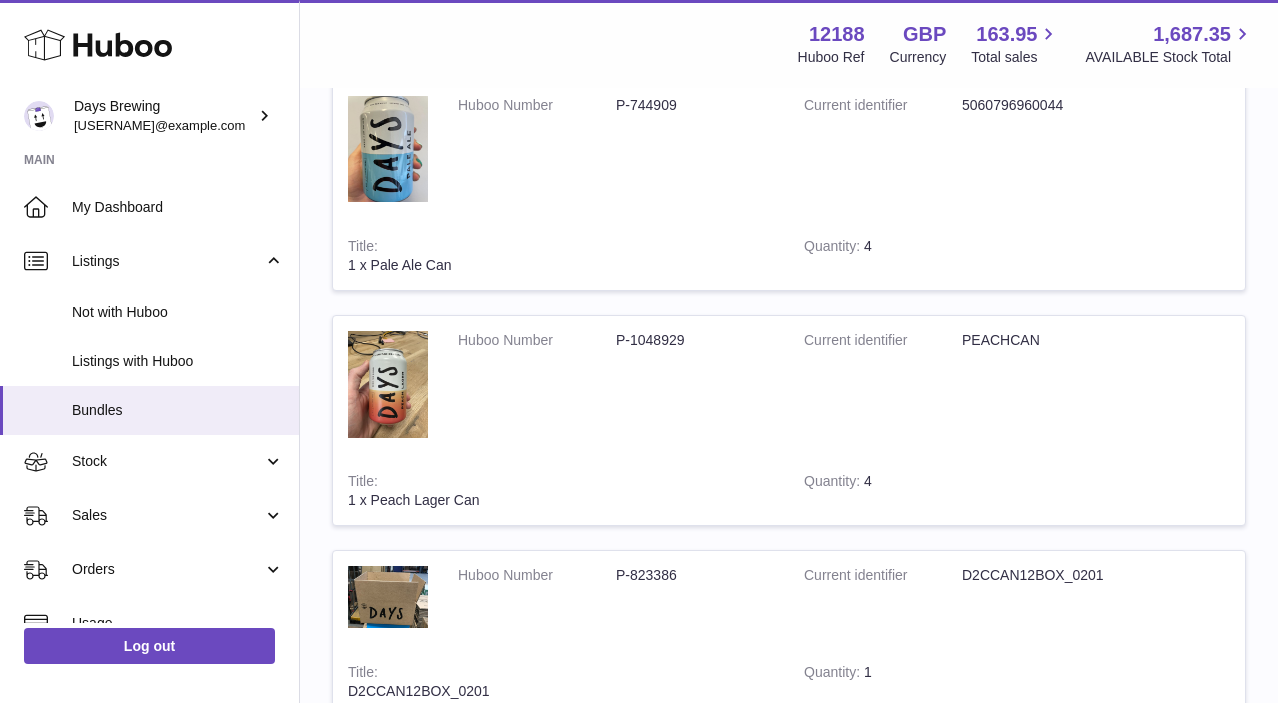scroll, scrollTop: 1950, scrollLeft: 0, axis: vertical 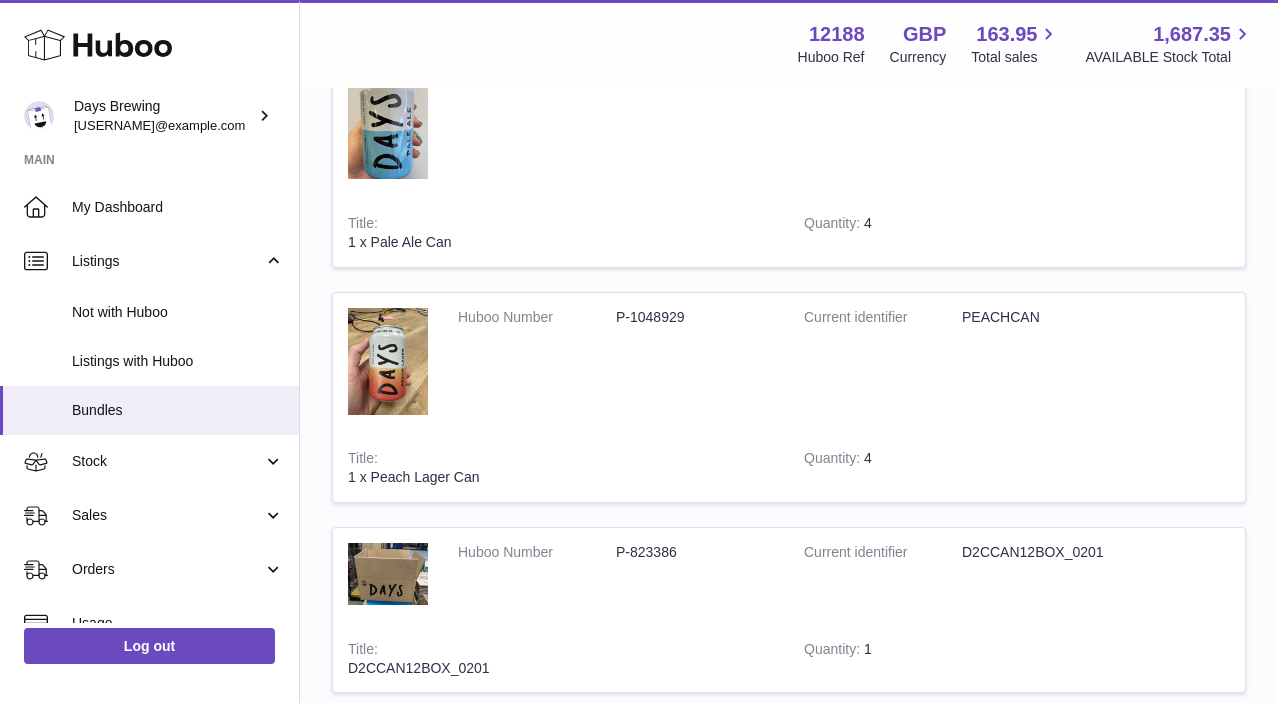 type on "*****" 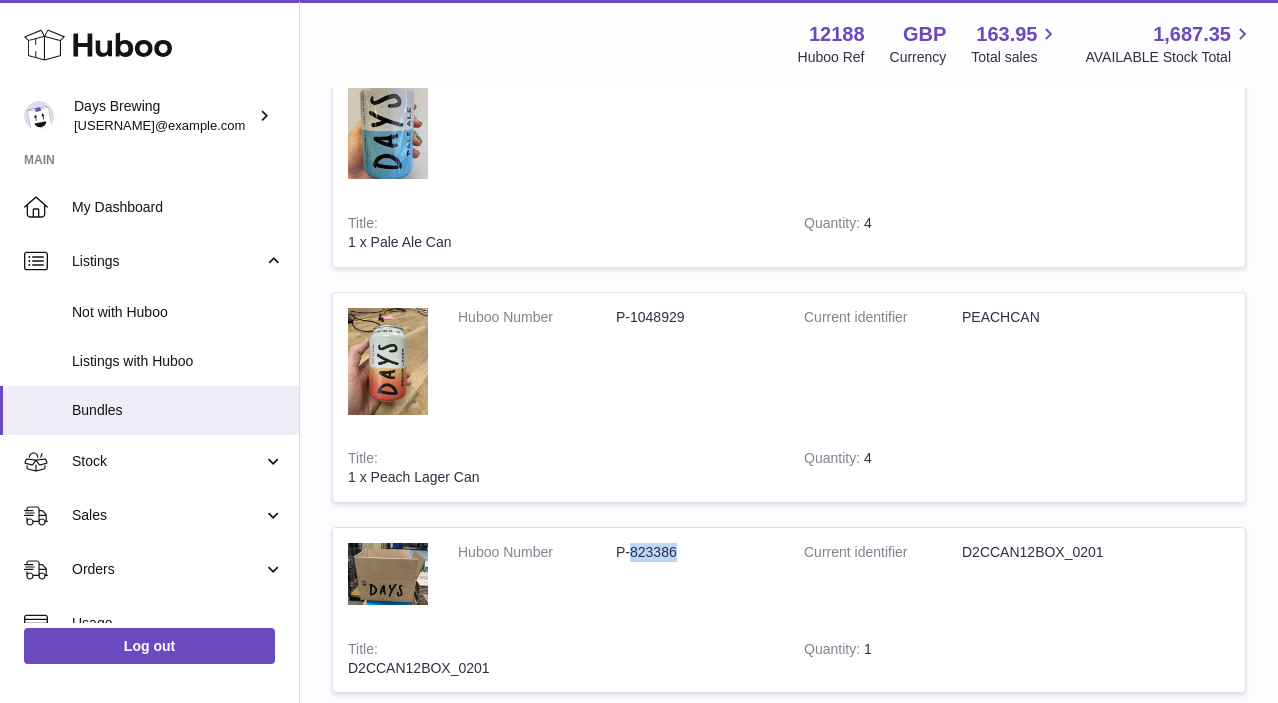 click on "P-823386" at bounding box center (695, 552) 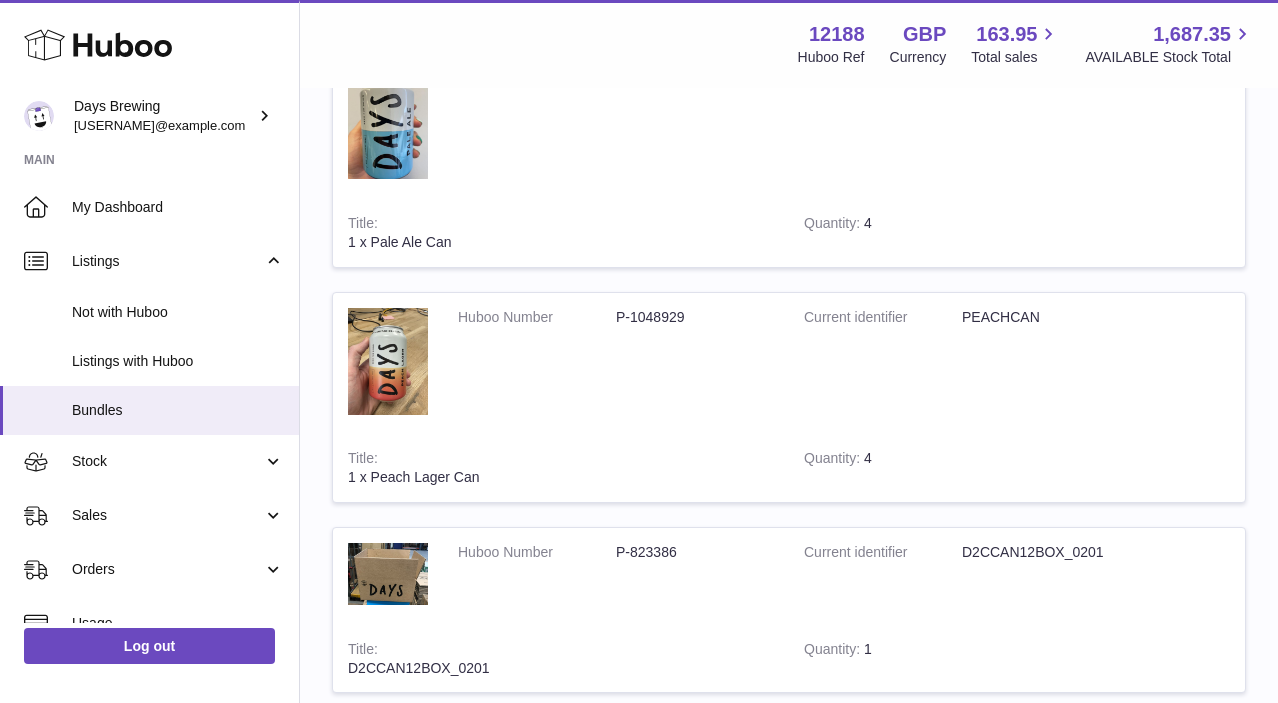 click on "P-1048929" at bounding box center [695, 317] 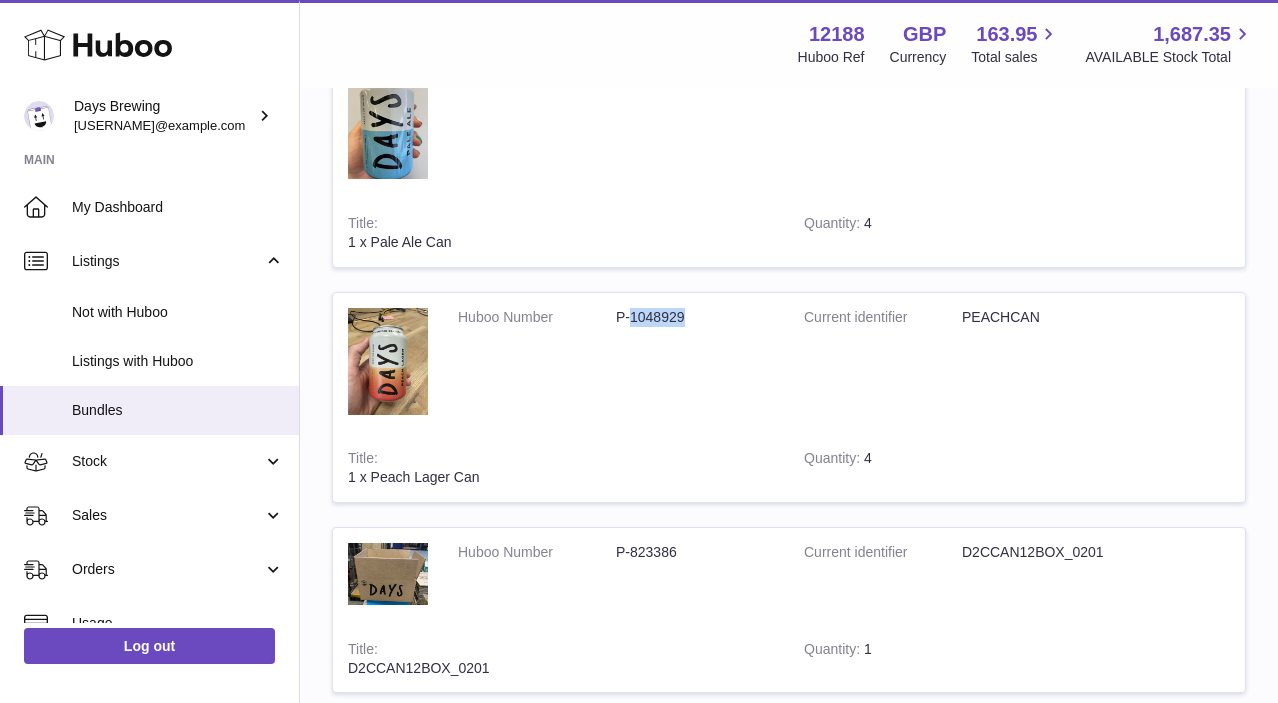 click on "P-1048929" at bounding box center (695, 317) 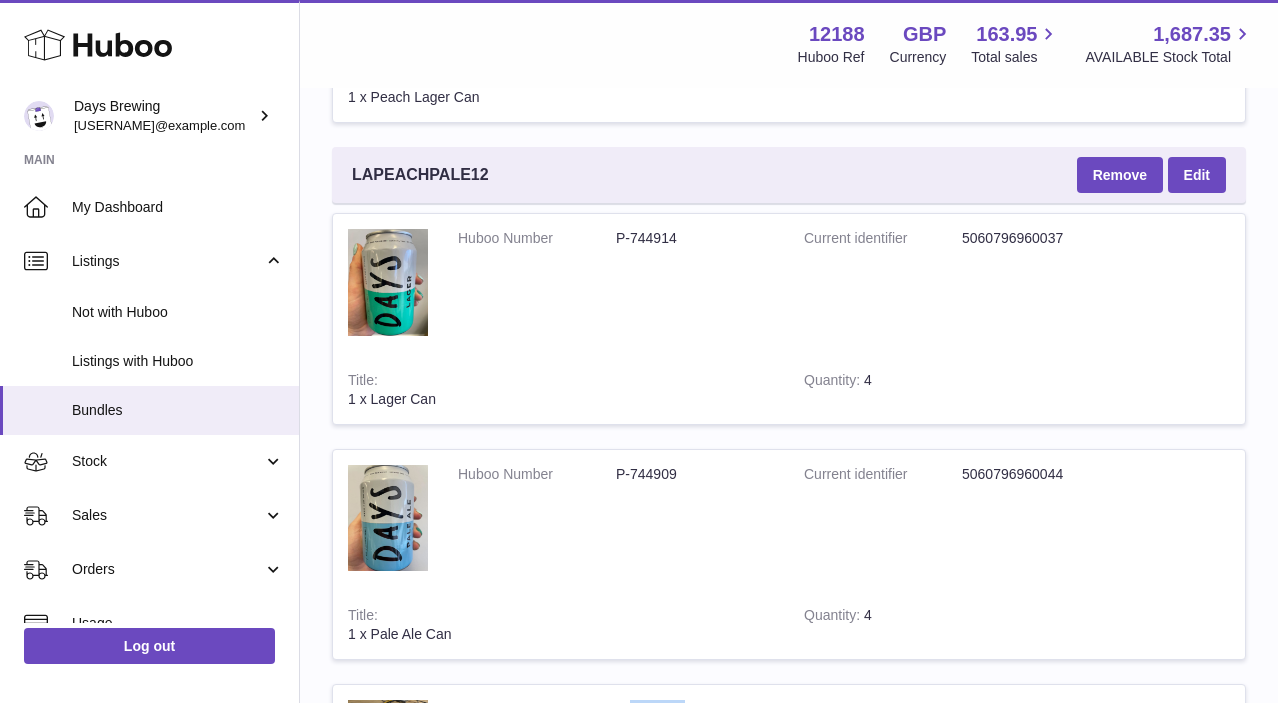scroll, scrollTop: 1477, scrollLeft: 0, axis: vertical 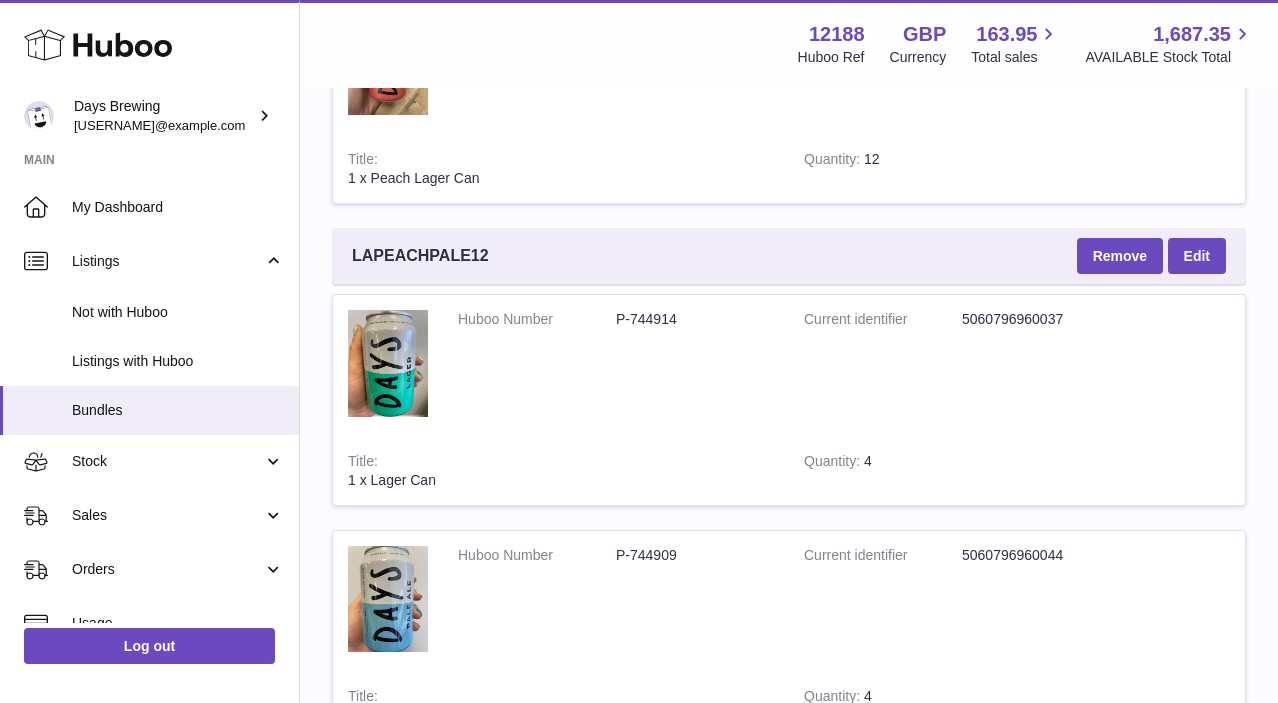 click on "P-744914" at bounding box center (695, 319) 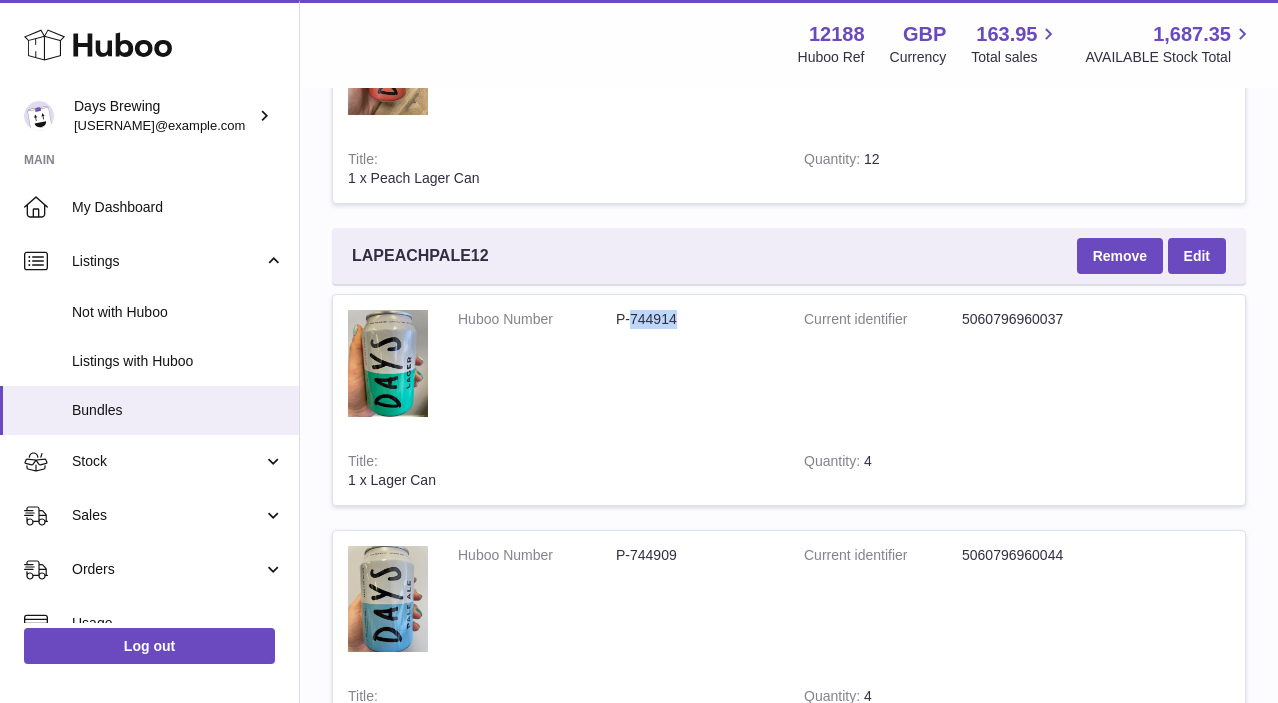 click on "P-744914" at bounding box center (695, 319) 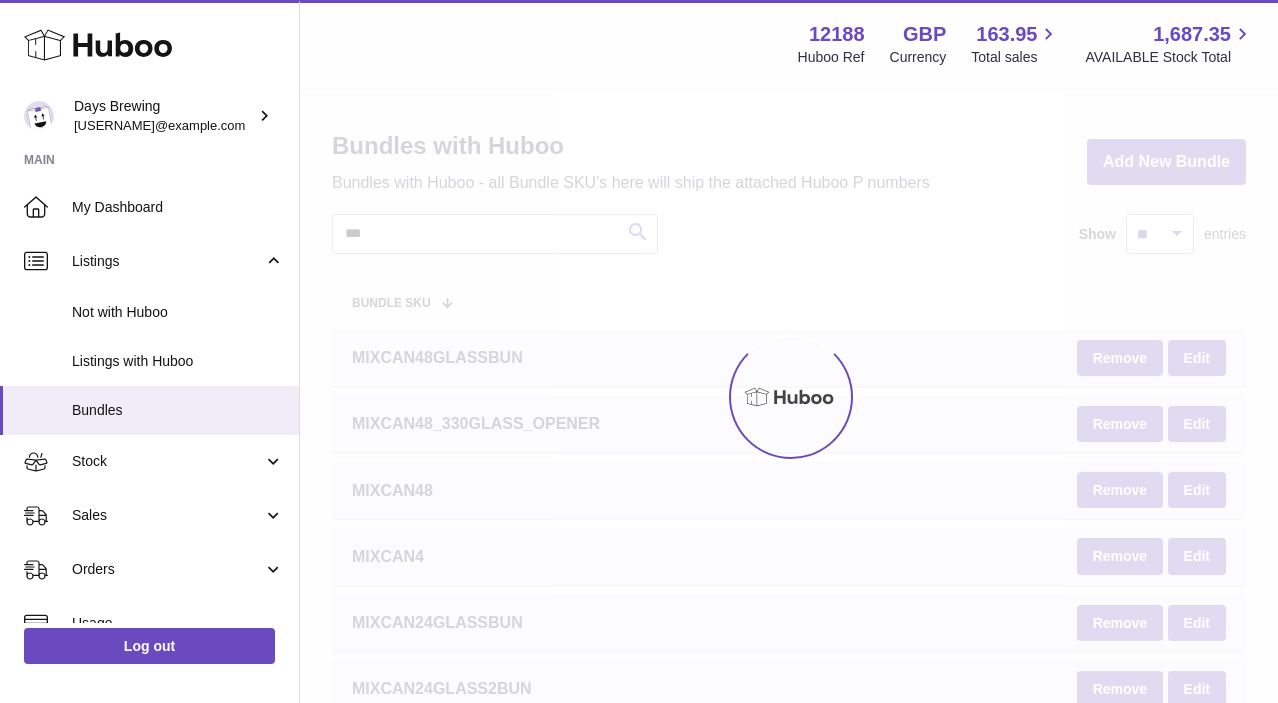 scroll, scrollTop: 0, scrollLeft: 0, axis: both 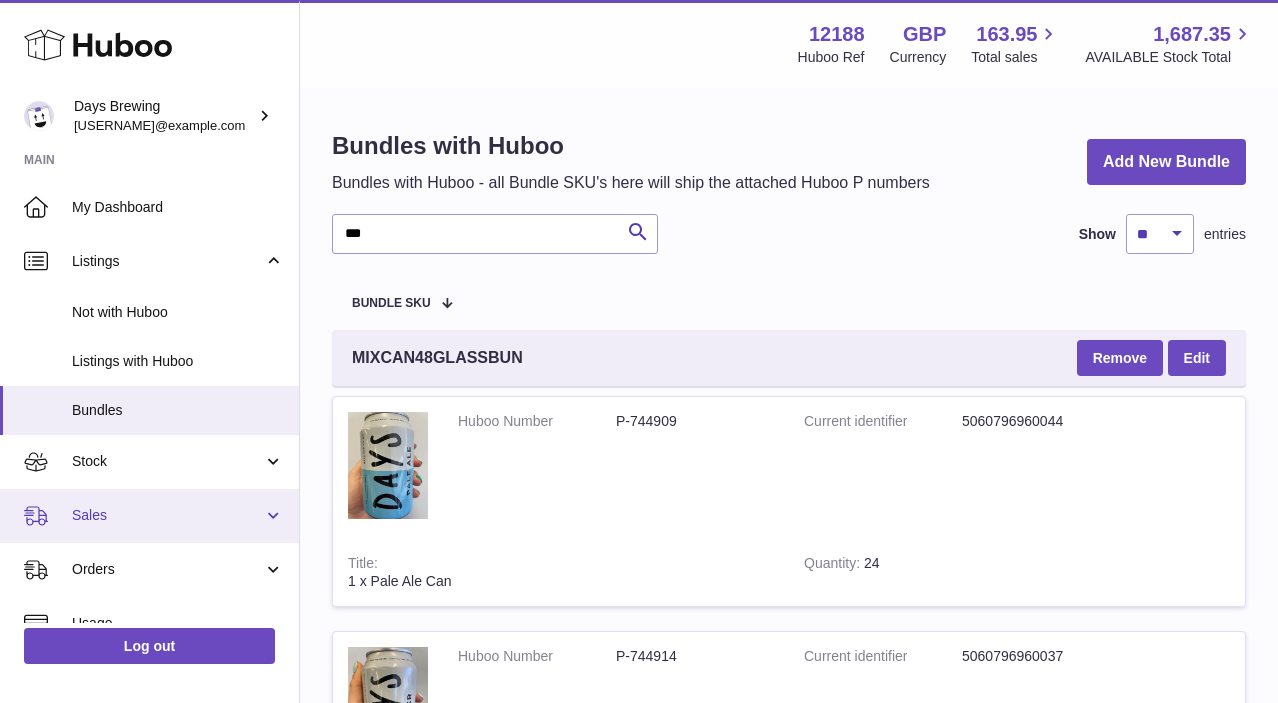 click on "Sales" at bounding box center (167, 515) 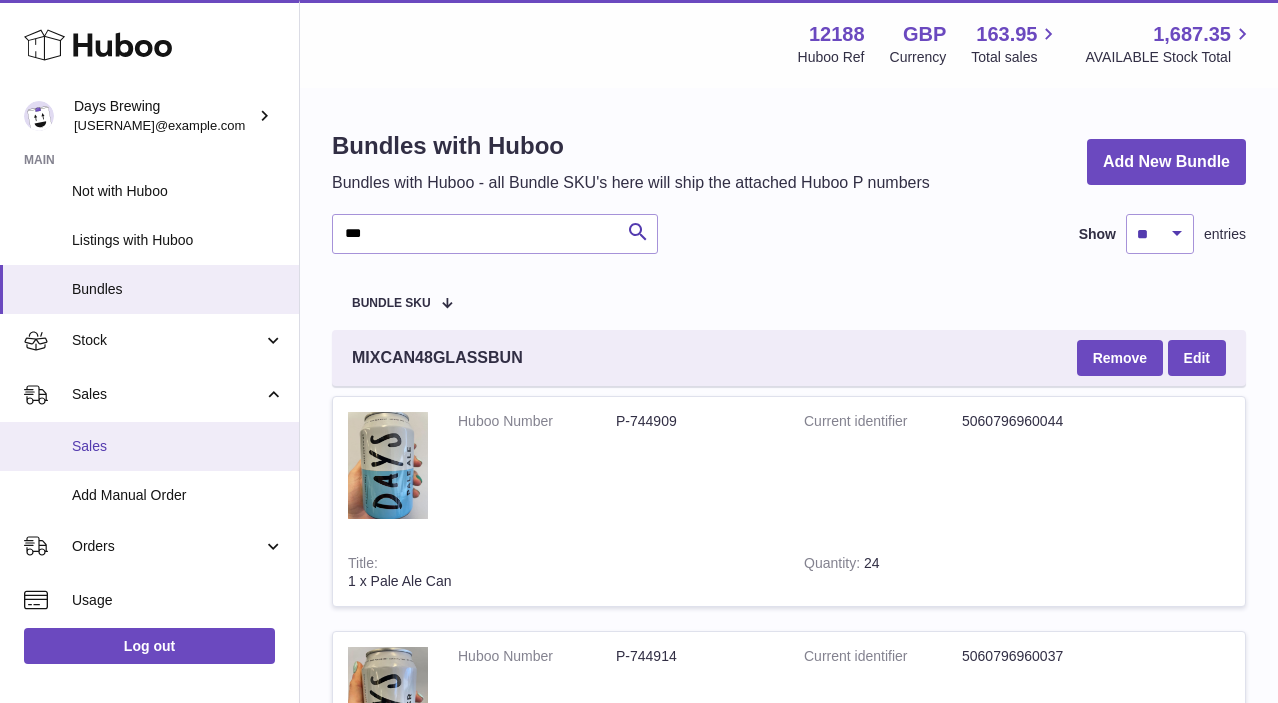 scroll, scrollTop: 124, scrollLeft: 0, axis: vertical 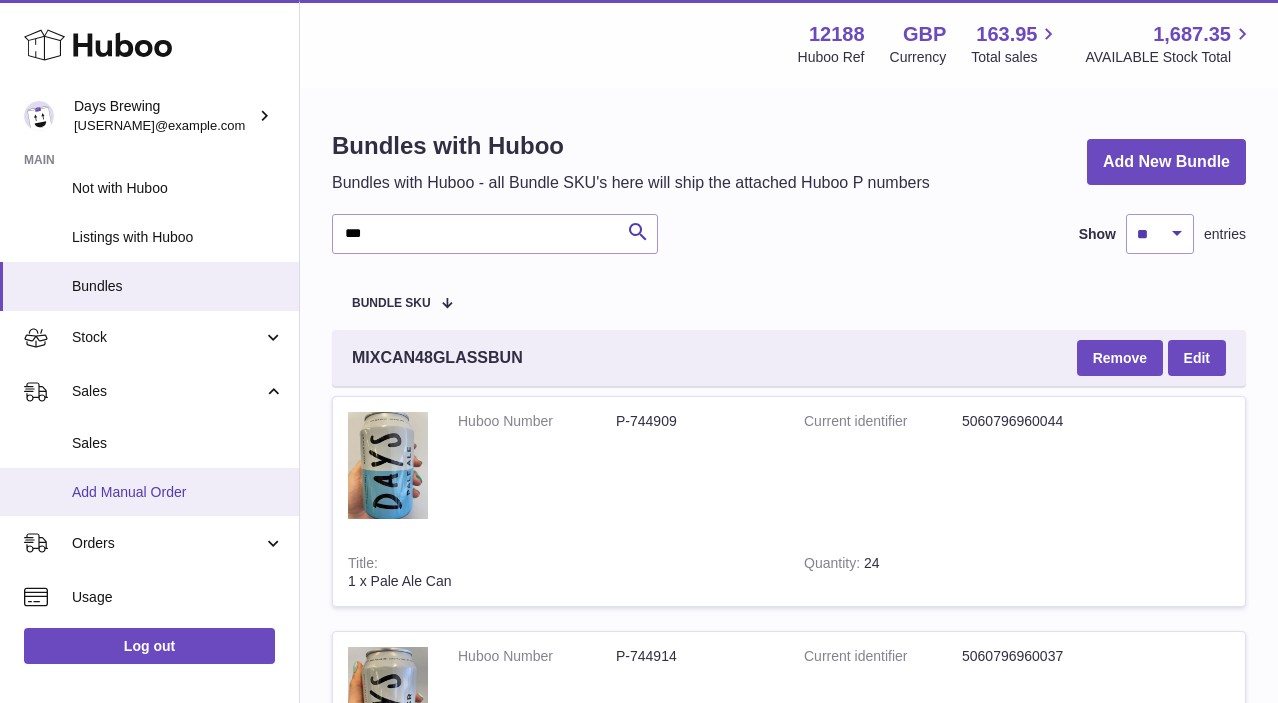 click on "Add Manual Order" at bounding box center (178, 492) 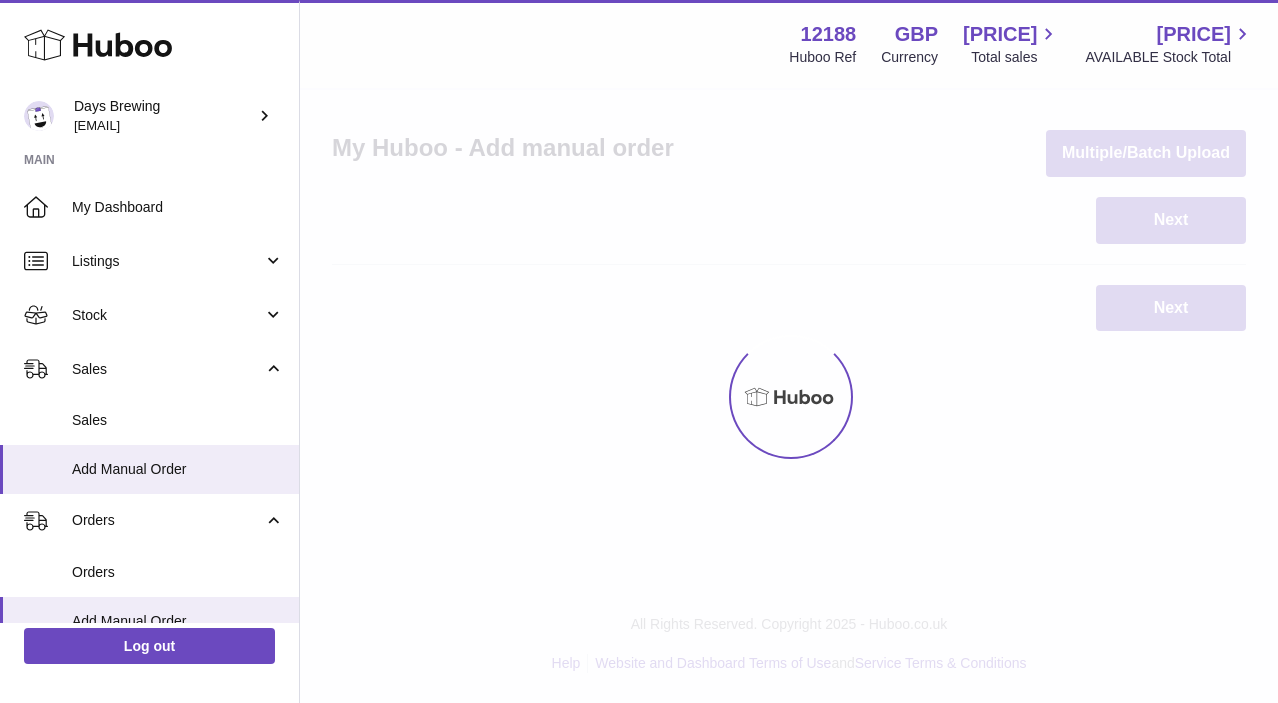 scroll, scrollTop: 0, scrollLeft: 0, axis: both 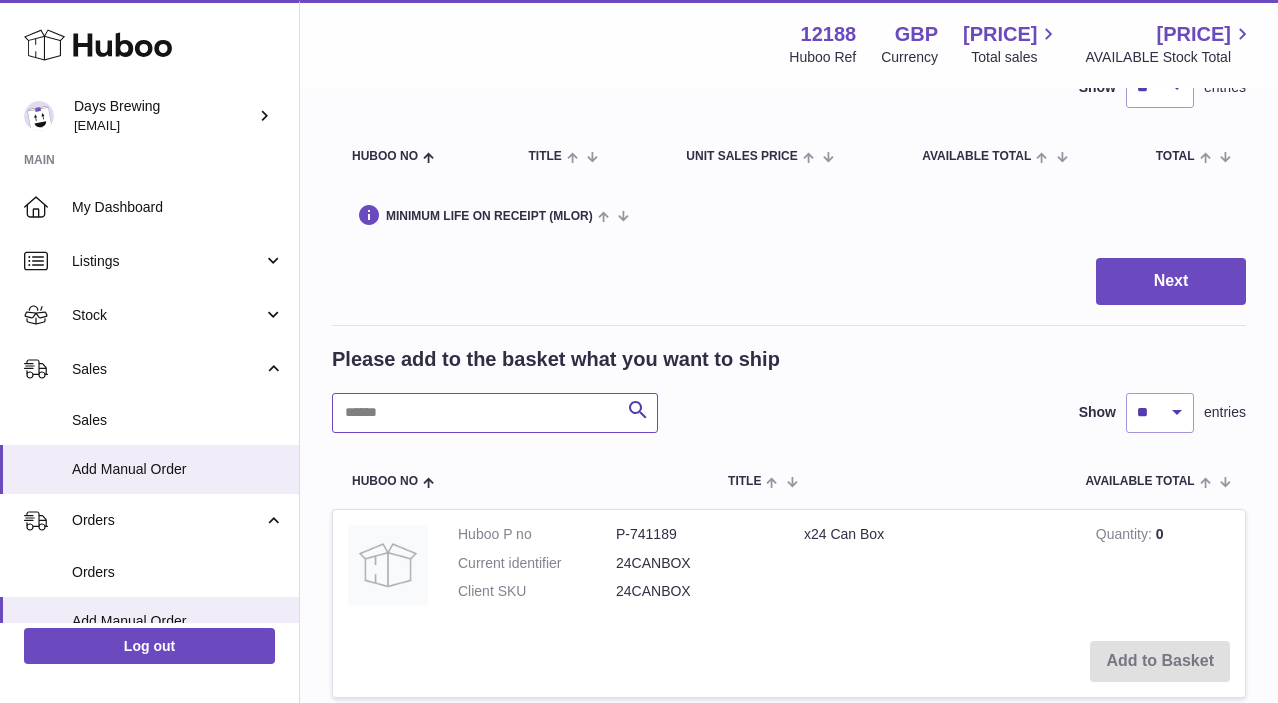 click at bounding box center (495, 413) 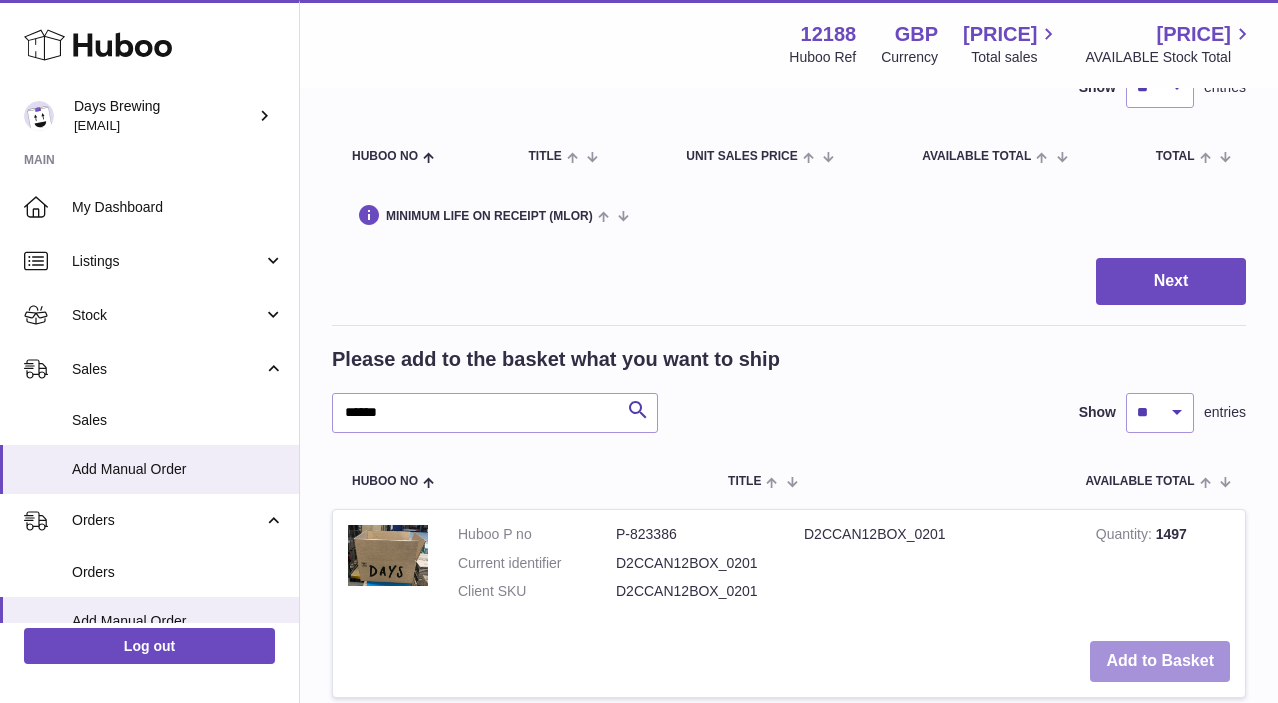 click on "Add to Basket" at bounding box center [1160, 661] 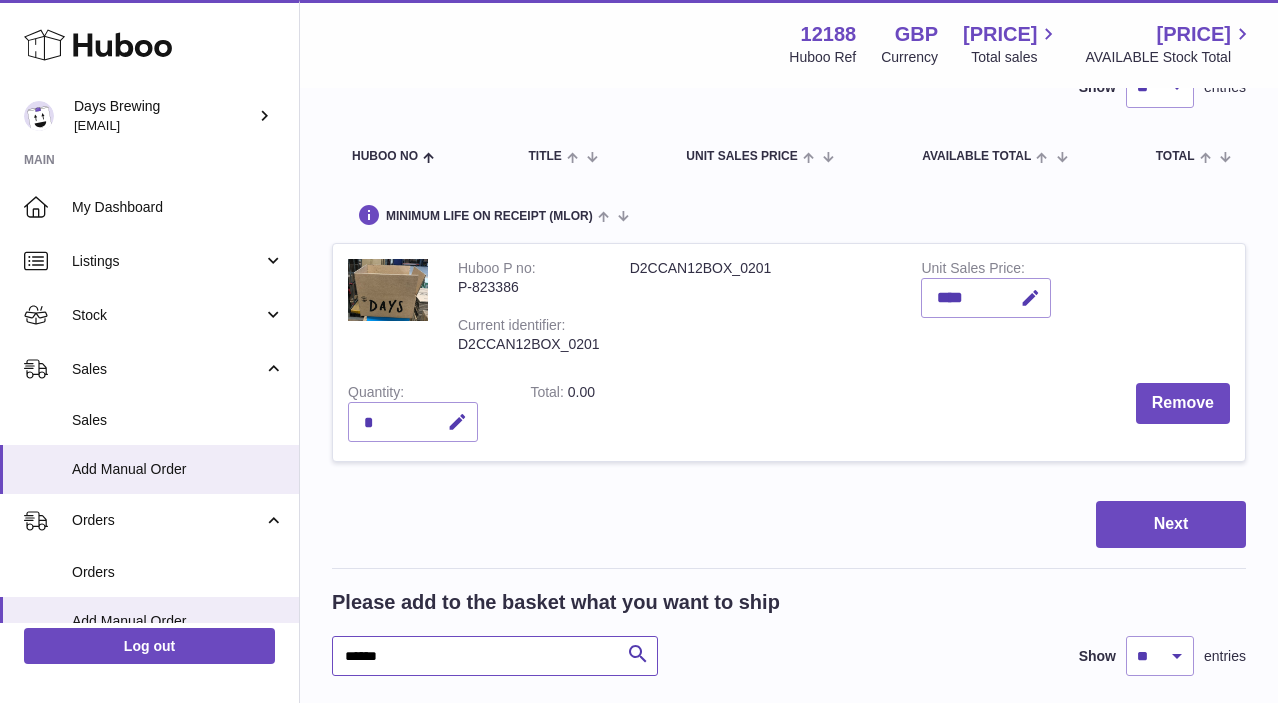 click on "******" at bounding box center (495, 656) 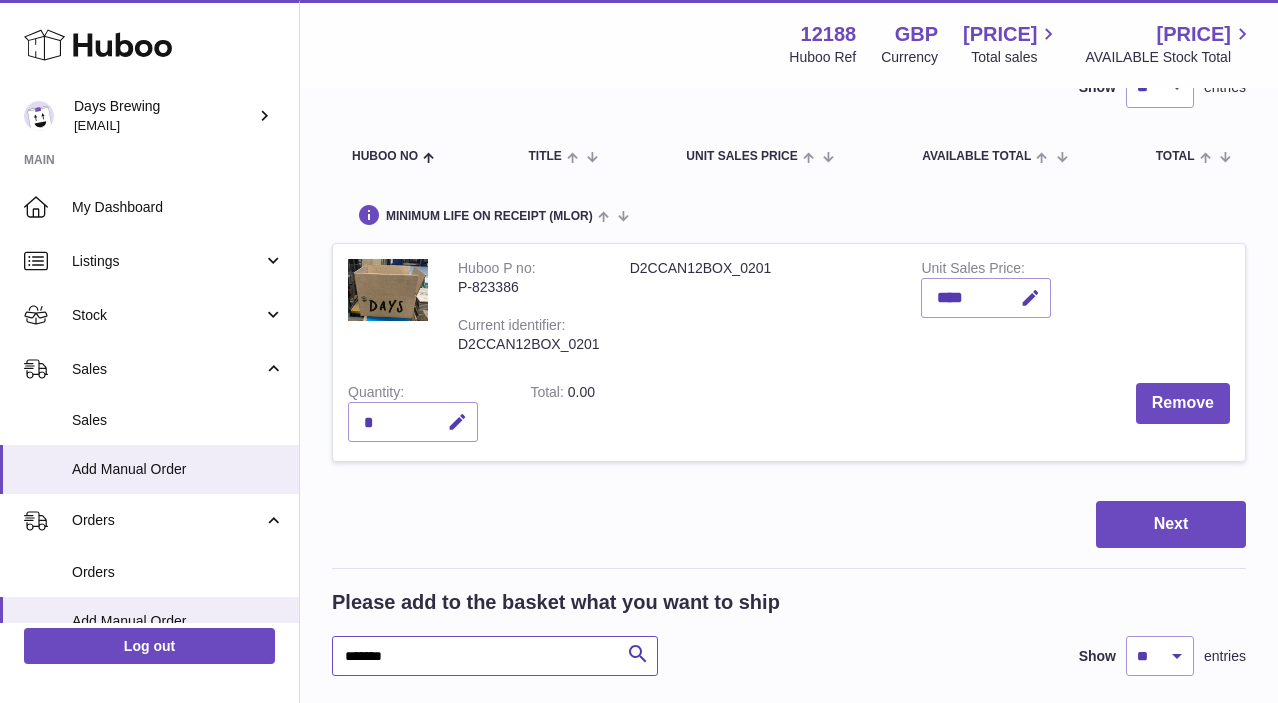 type on "*******" 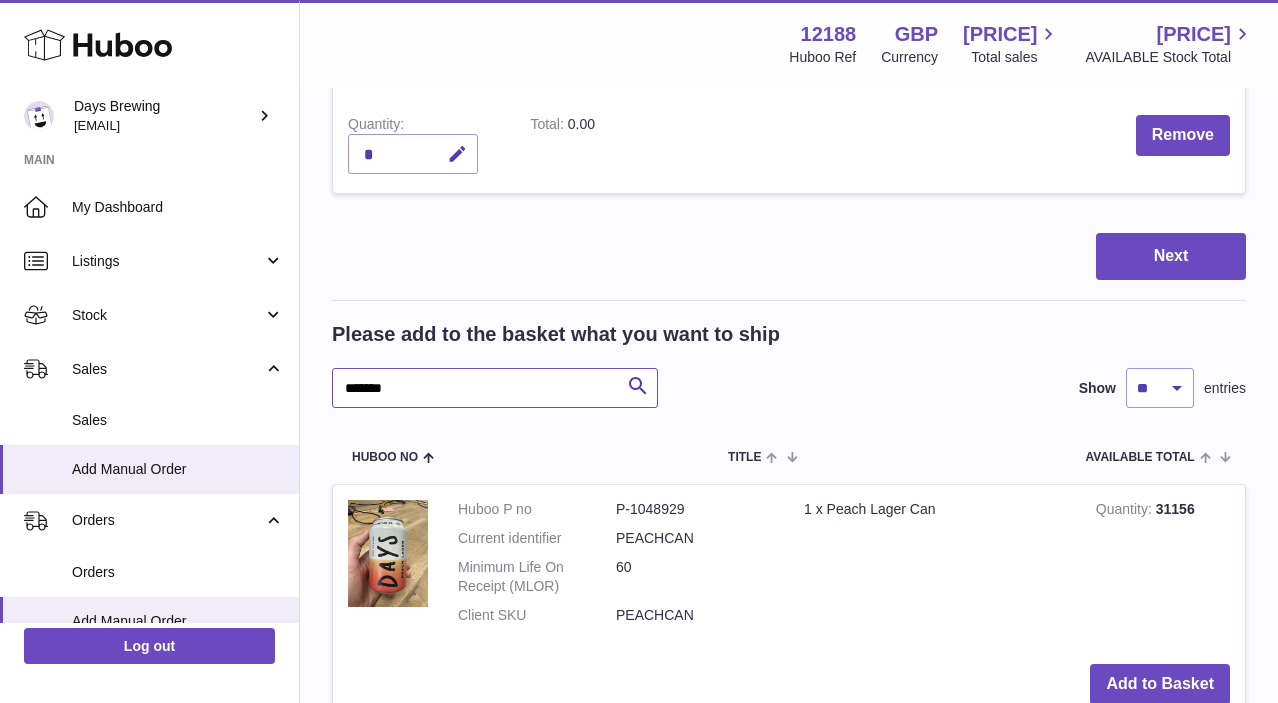 scroll, scrollTop: 449, scrollLeft: 0, axis: vertical 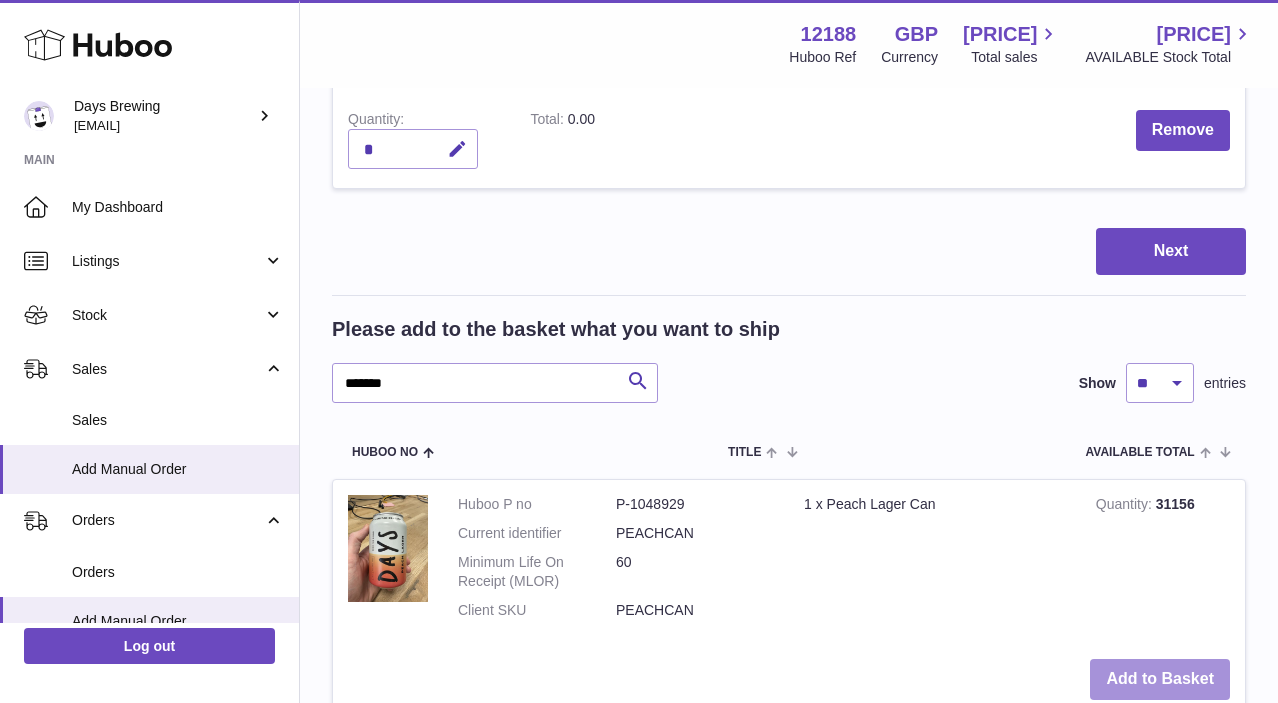 click on "Add to Basket" at bounding box center (1160, 679) 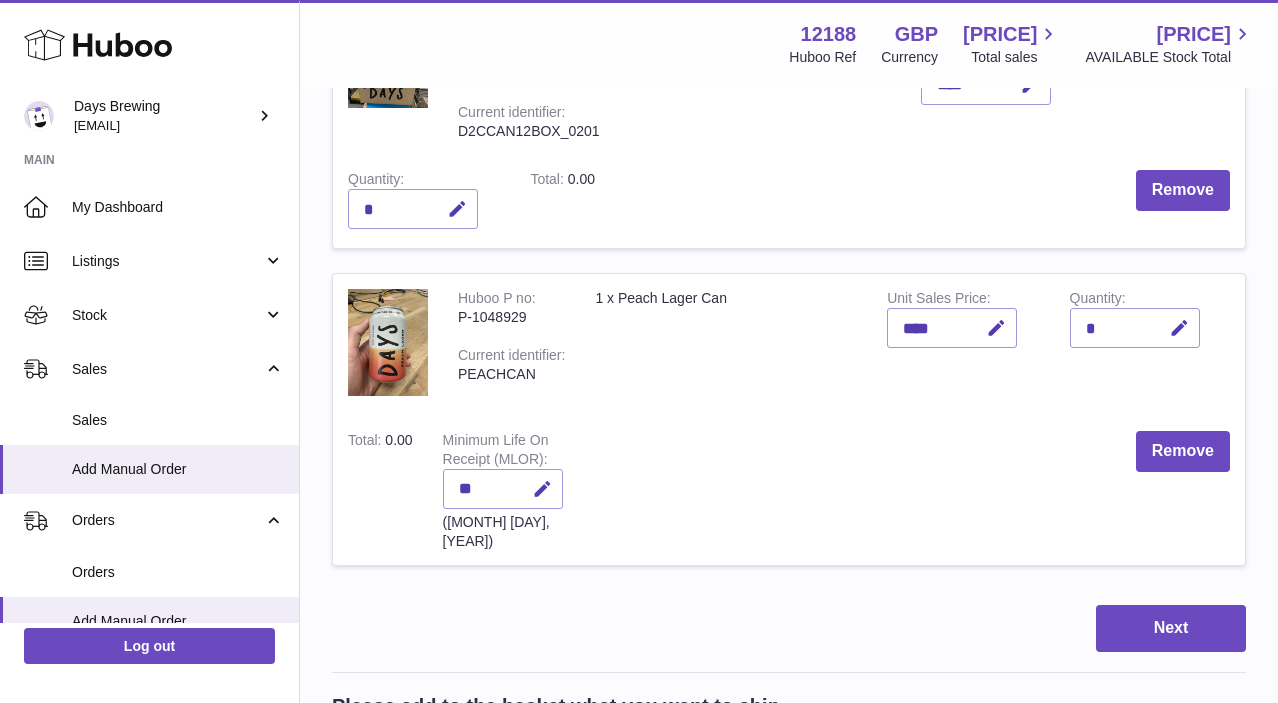 scroll, scrollTop: 333, scrollLeft: 0, axis: vertical 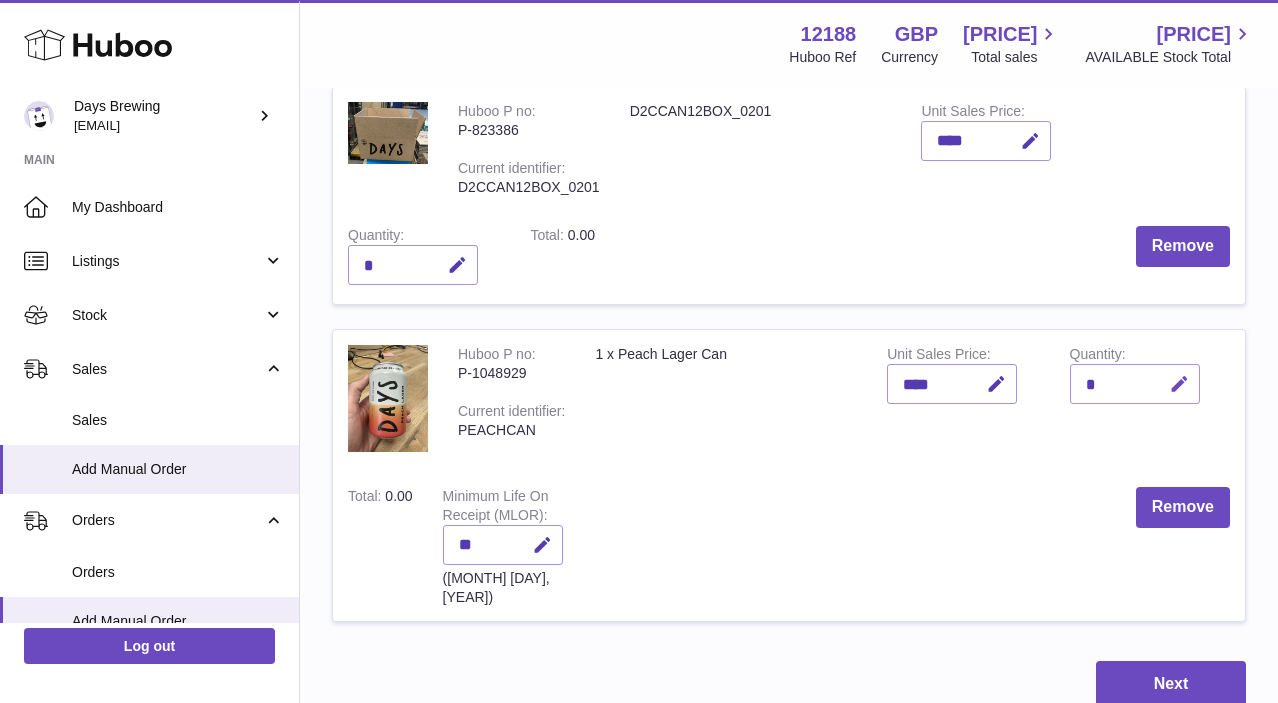 click at bounding box center (1179, 384) 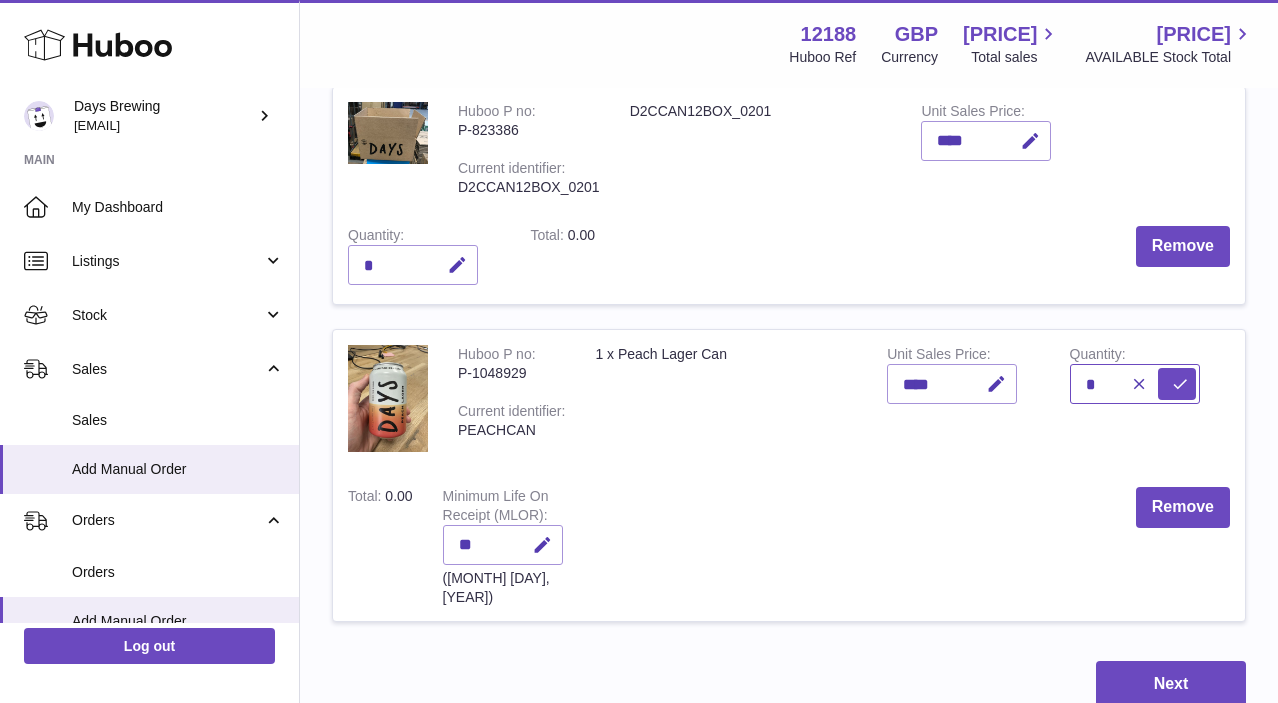 type on "*" 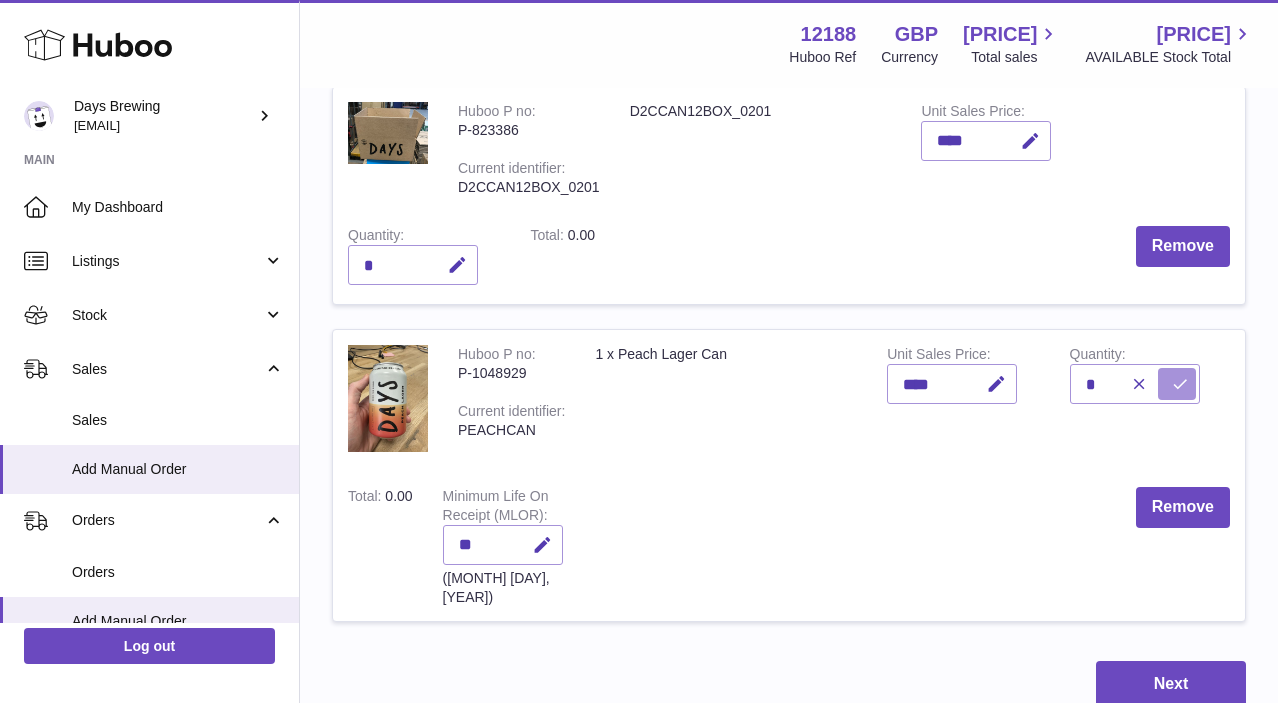 click at bounding box center (1180, 384) 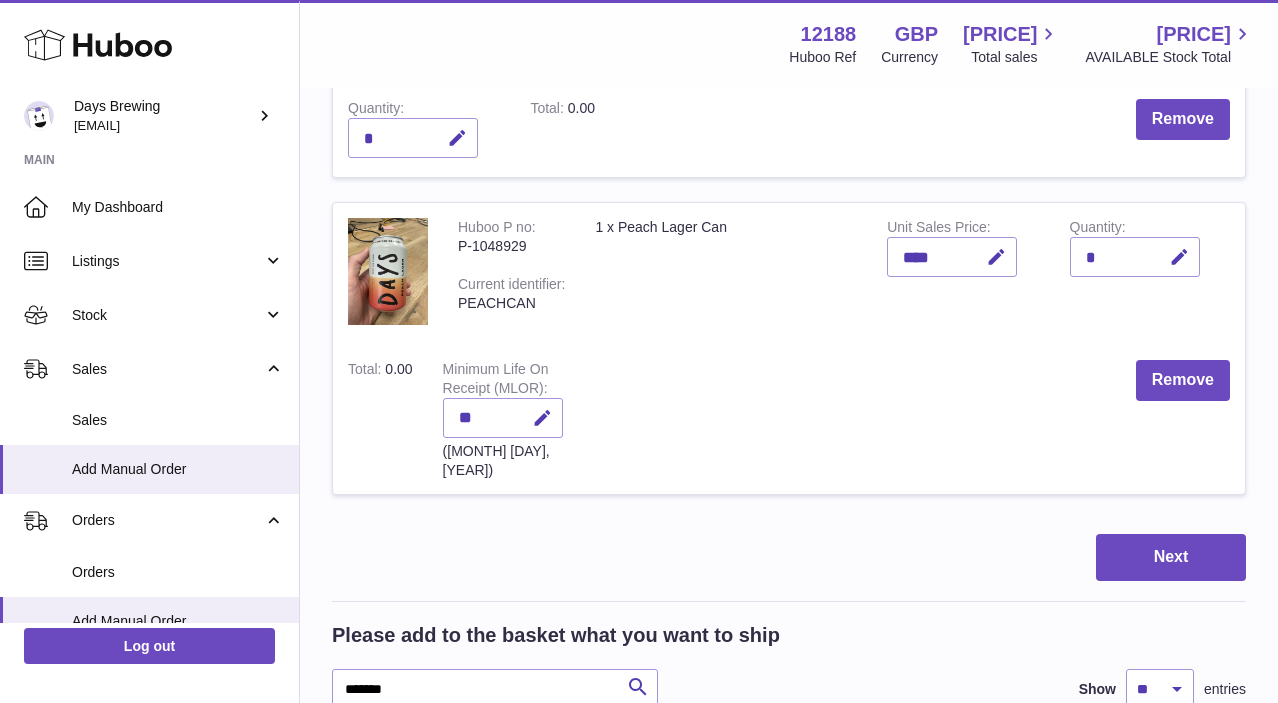 scroll, scrollTop: 592, scrollLeft: 0, axis: vertical 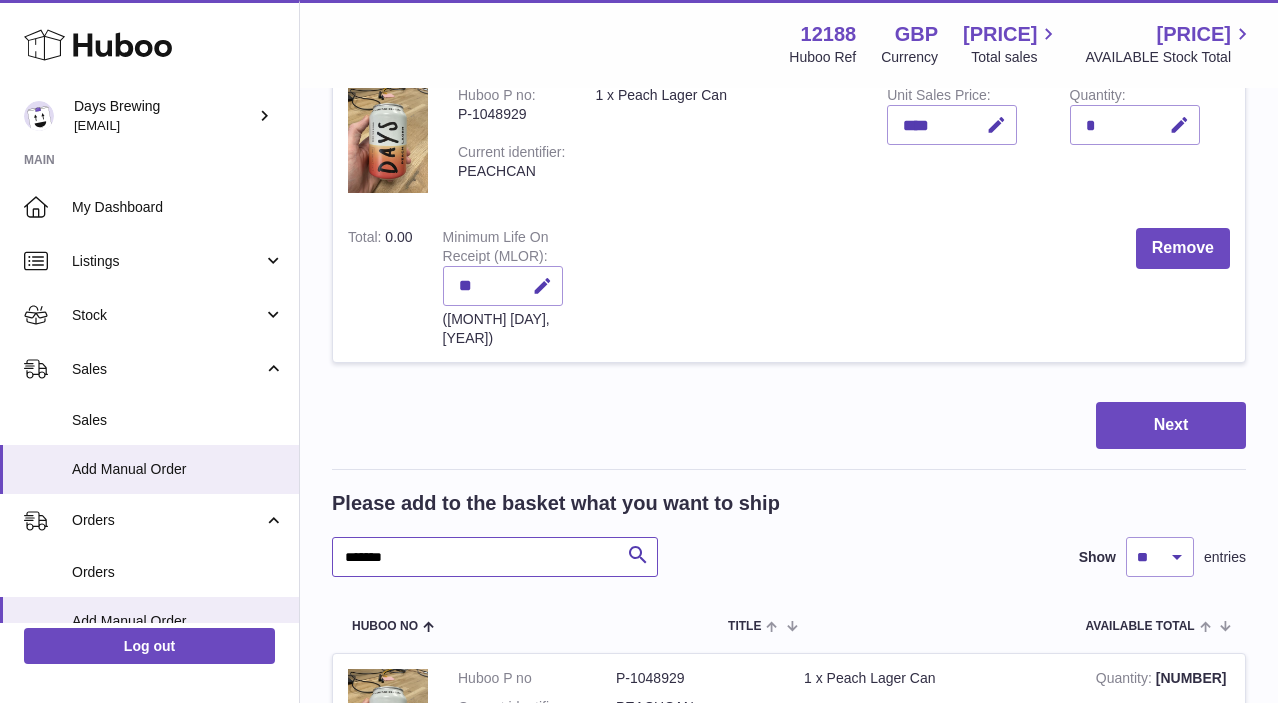 click on "*******" at bounding box center [495, 557] 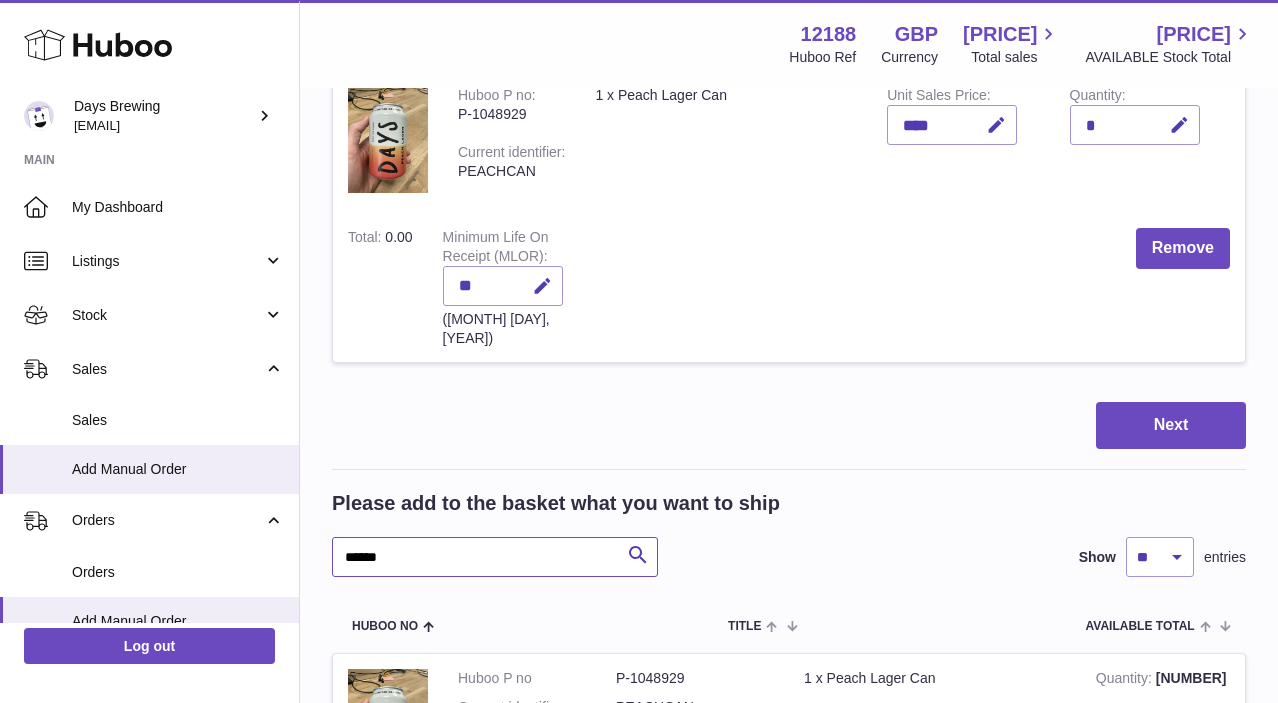 type on "******" 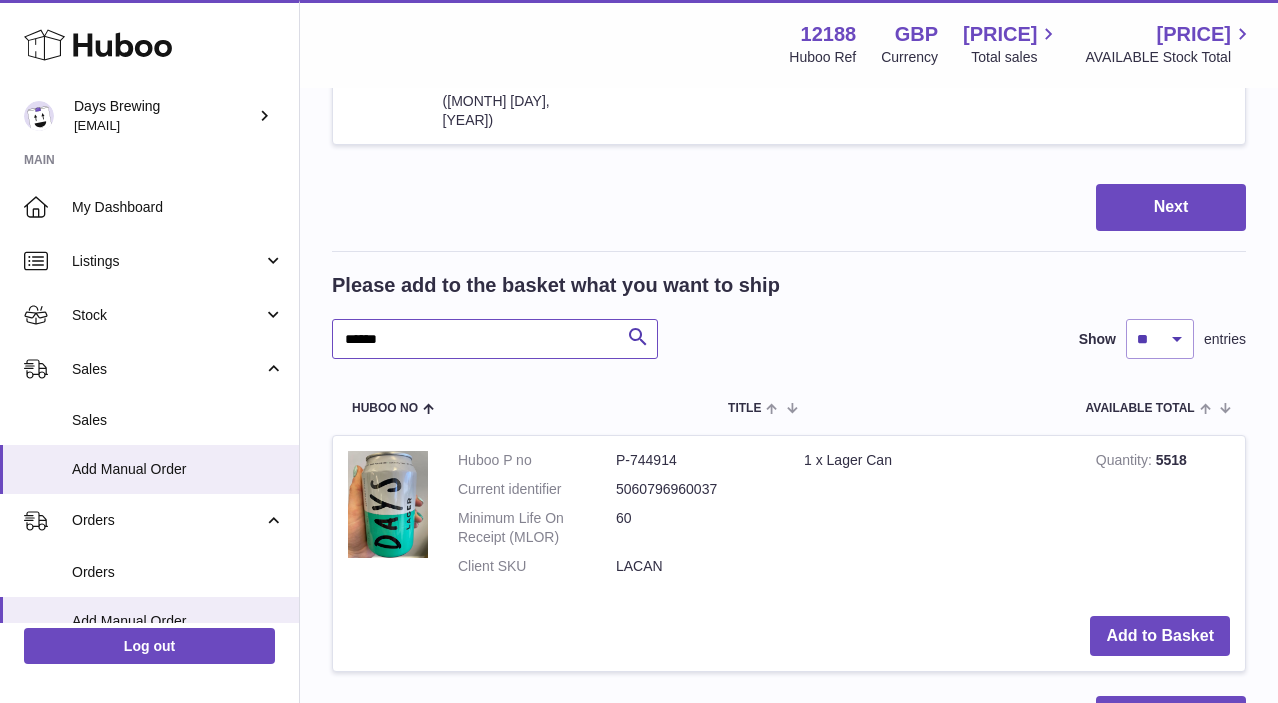 scroll, scrollTop: 823, scrollLeft: 0, axis: vertical 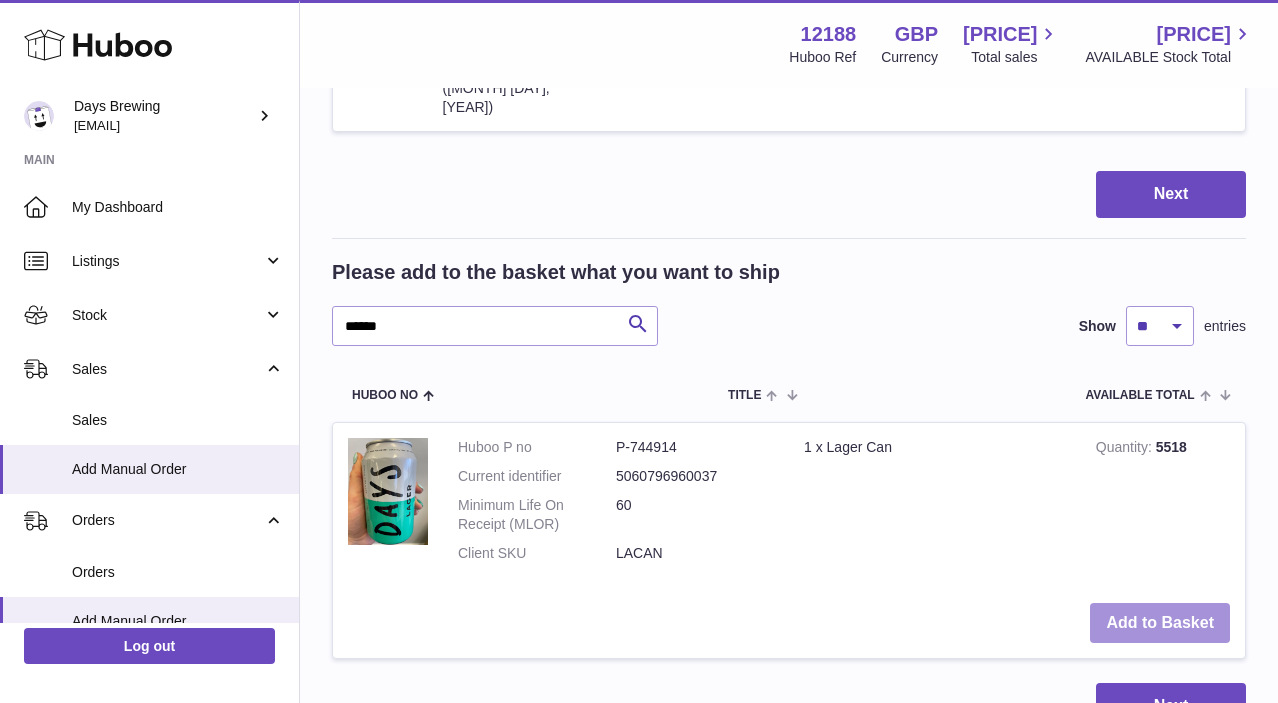 click on "Add to Basket" at bounding box center [1160, 623] 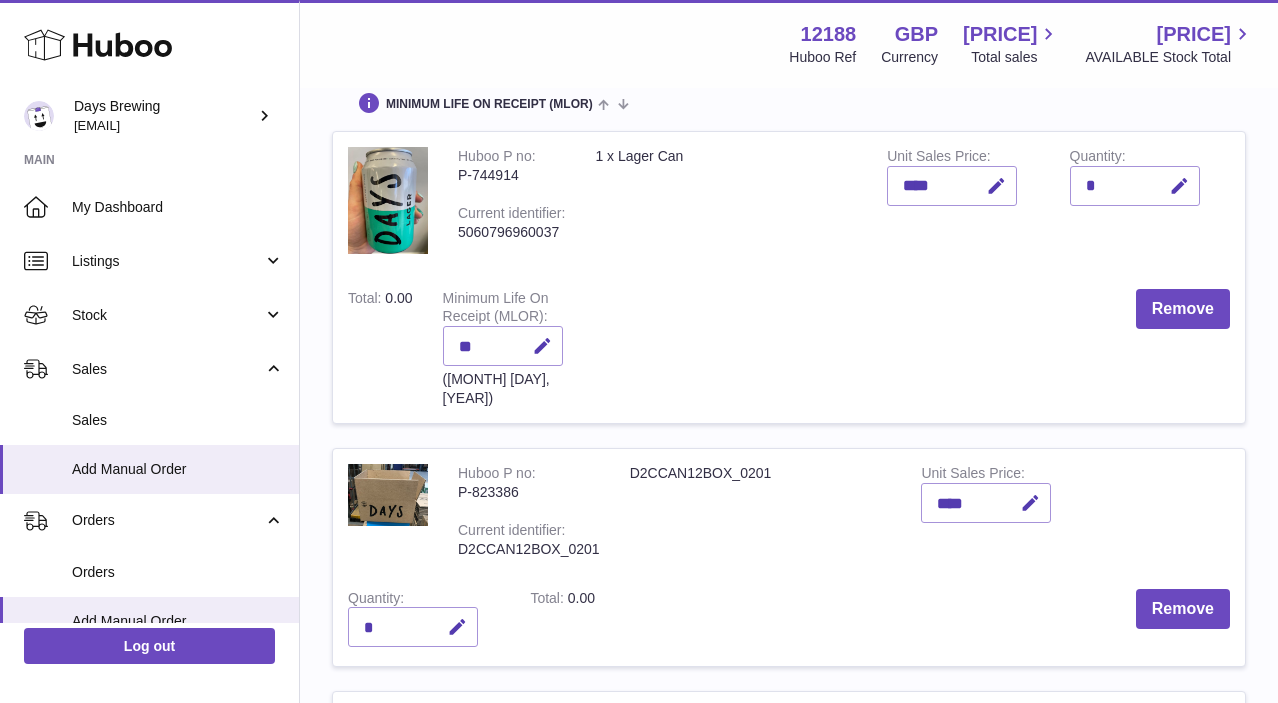 scroll, scrollTop: 212, scrollLeft: 0, axis: vertical 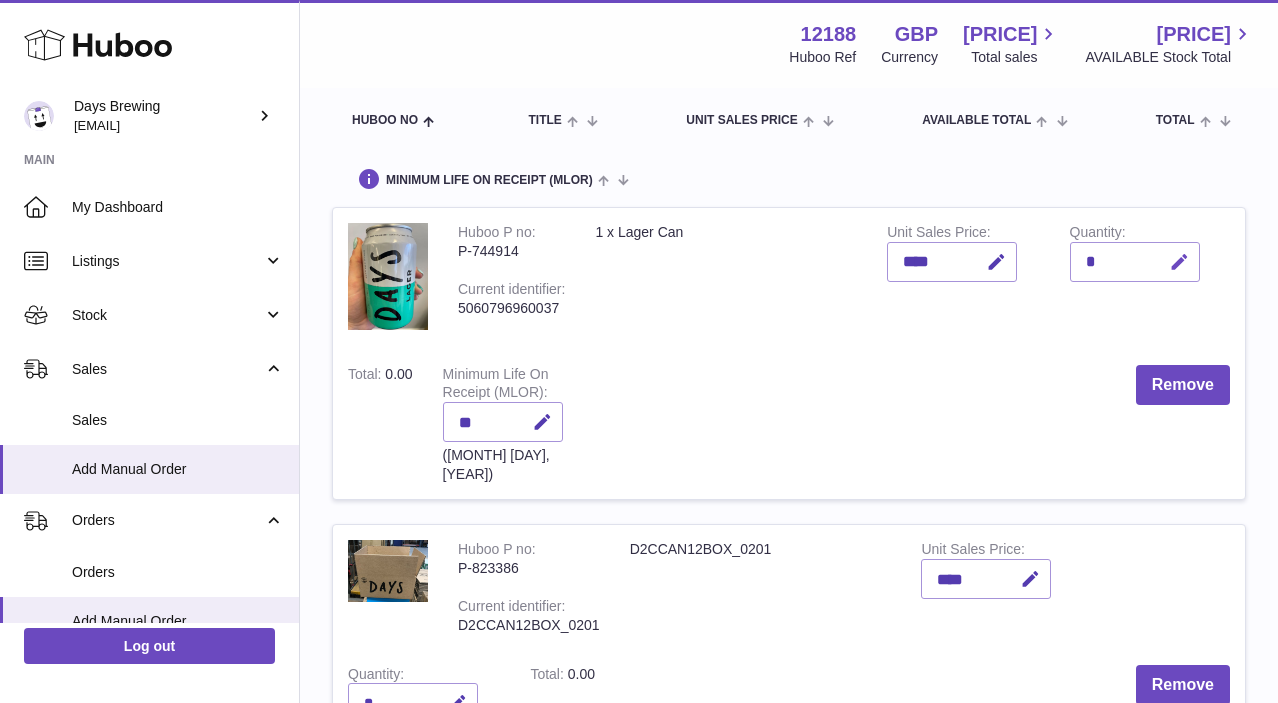 click at bounding box center [1179, 262] 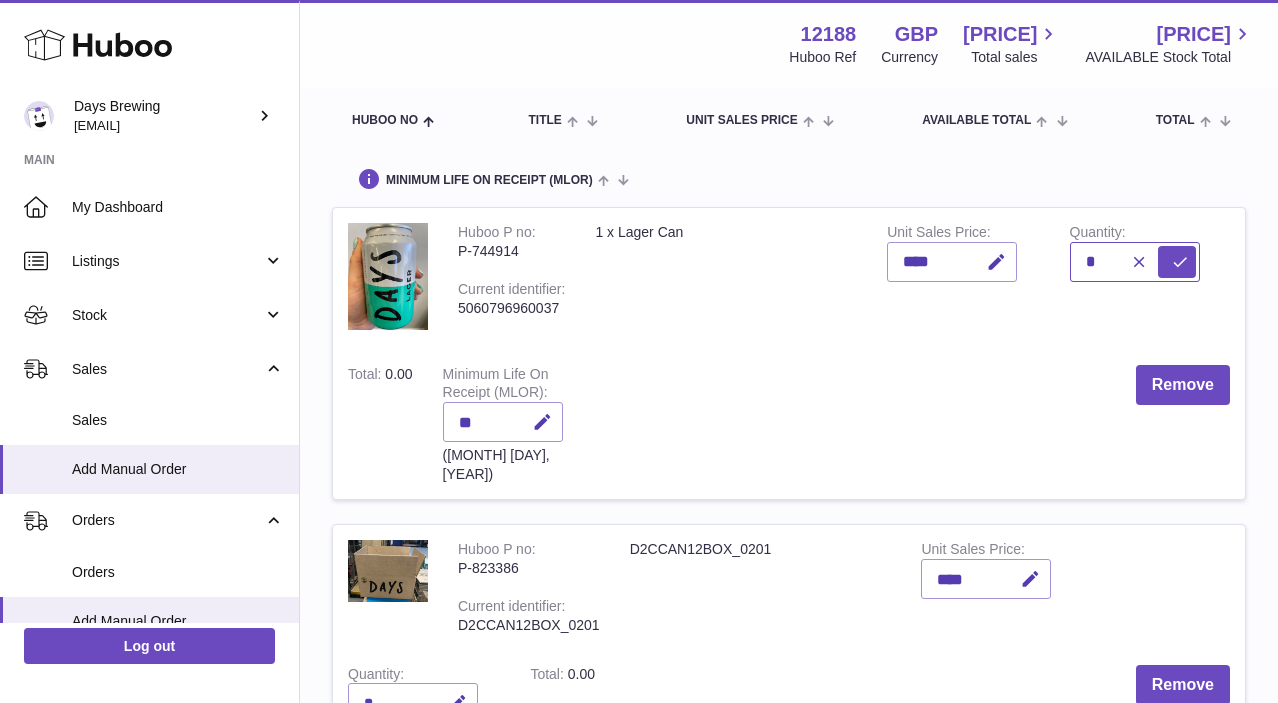 type on "*" 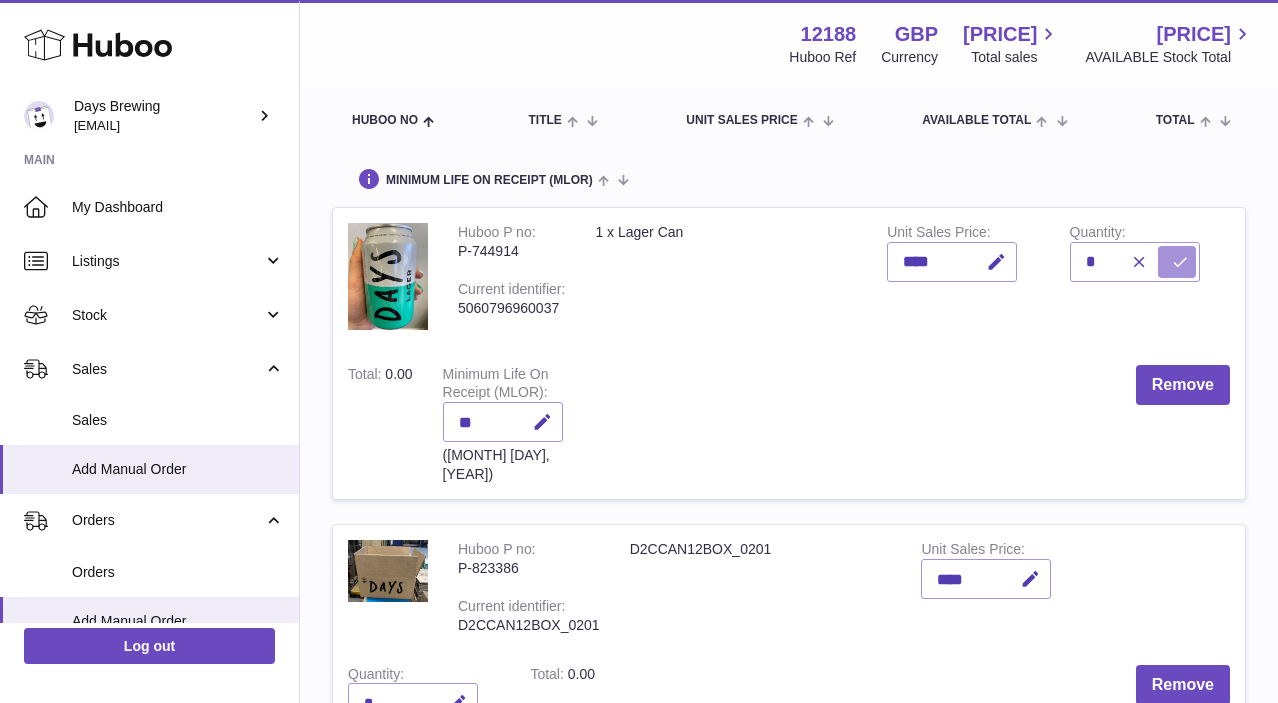 click at bounding box center (1180, 262) 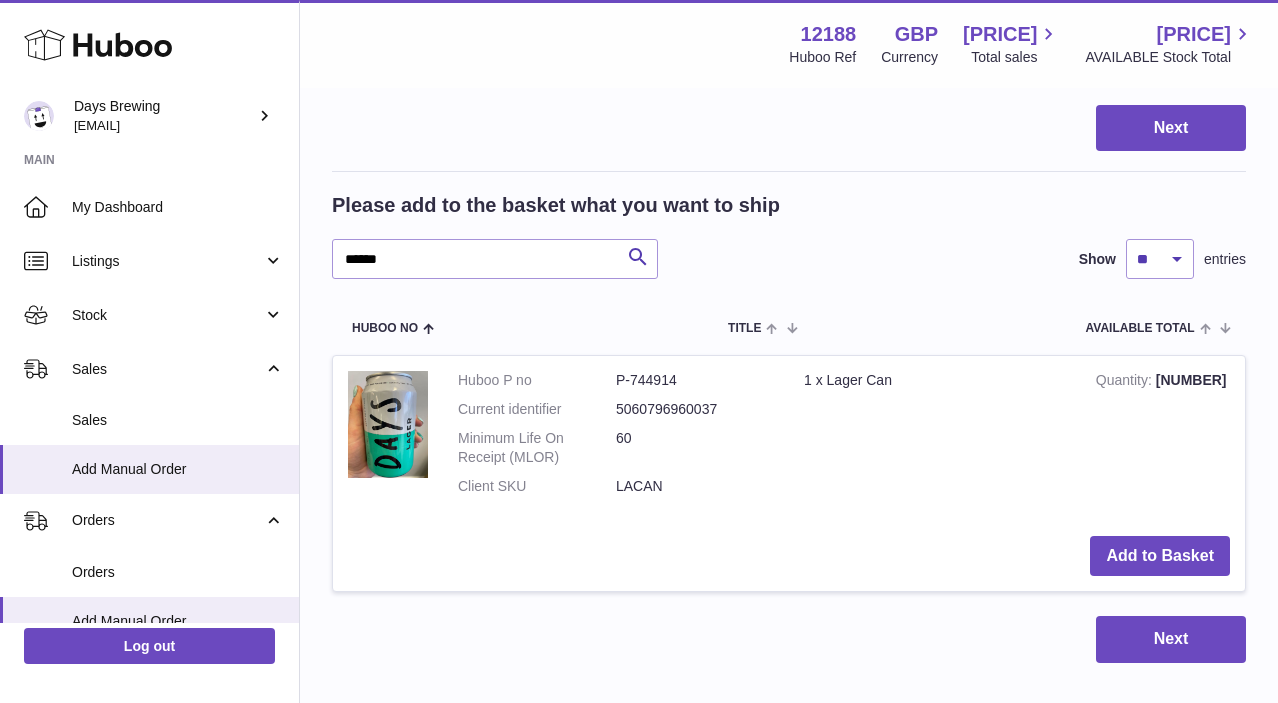 scroll, scrollTop: 1288, scrollLeft: 0, axis: vertical 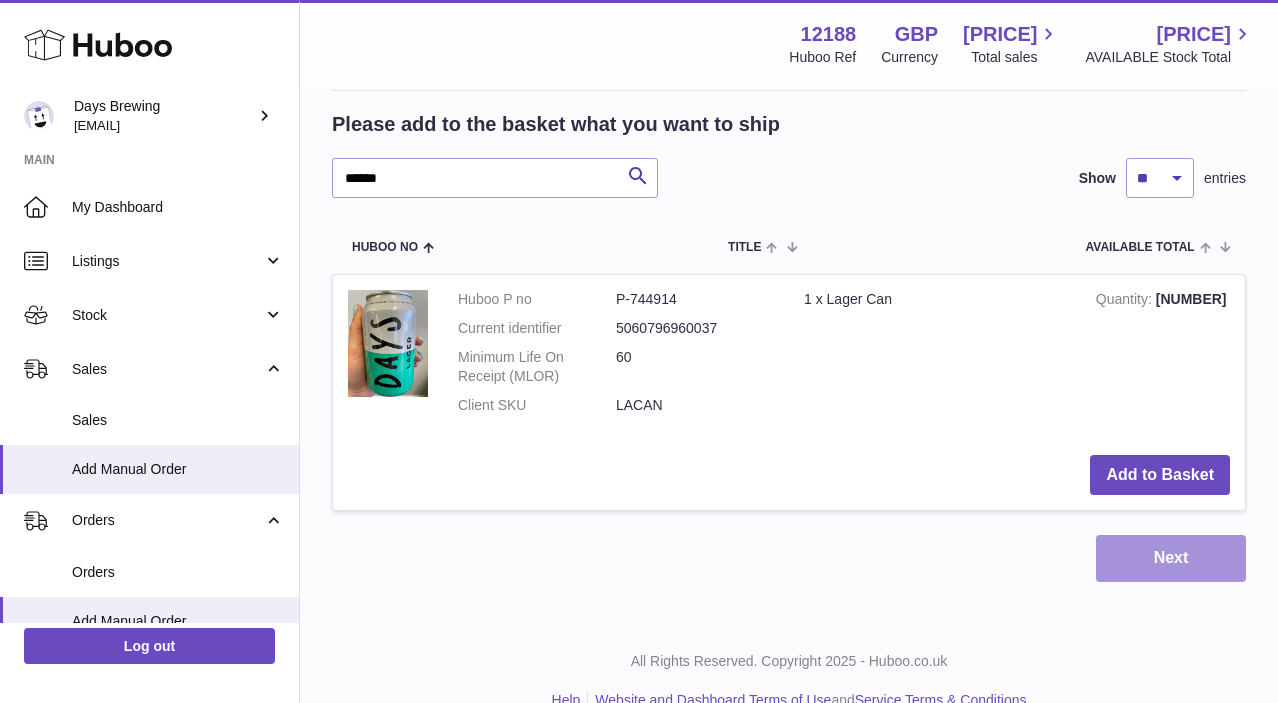 click on "Next" at bounding box center [1171, 558] 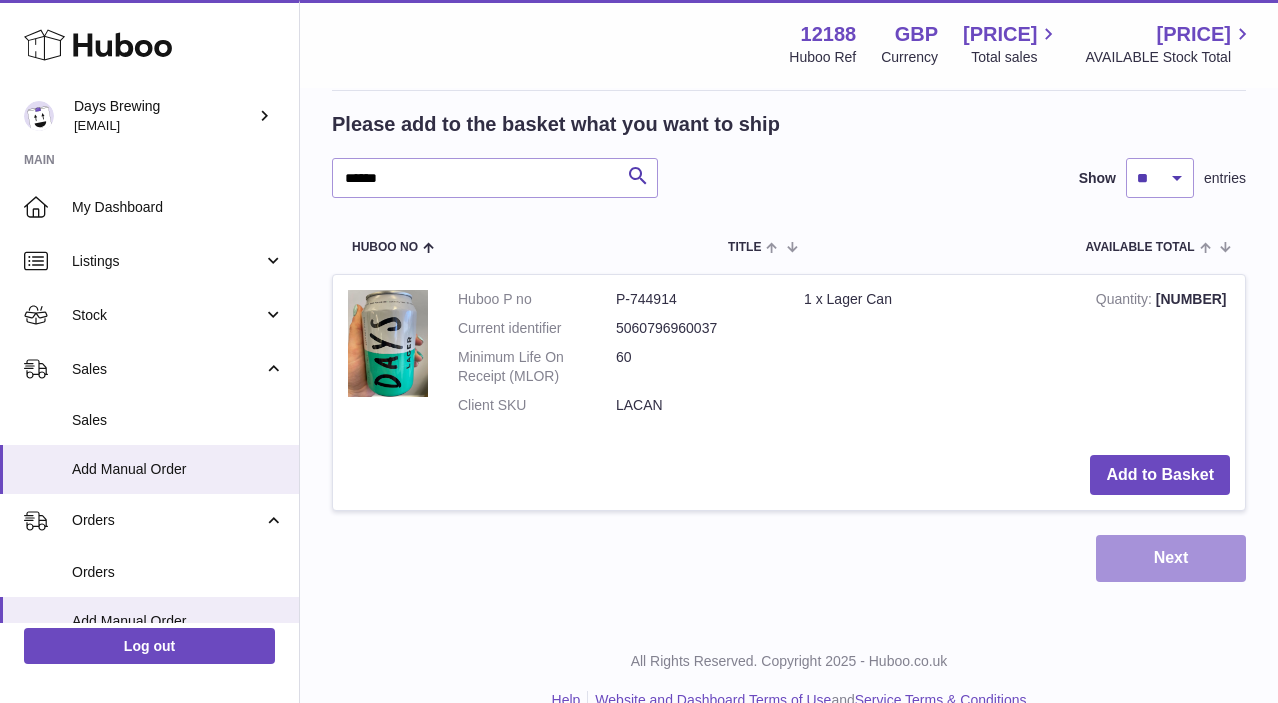 scroll, scrollTop: 0, scrollLeft: 0, axis: both 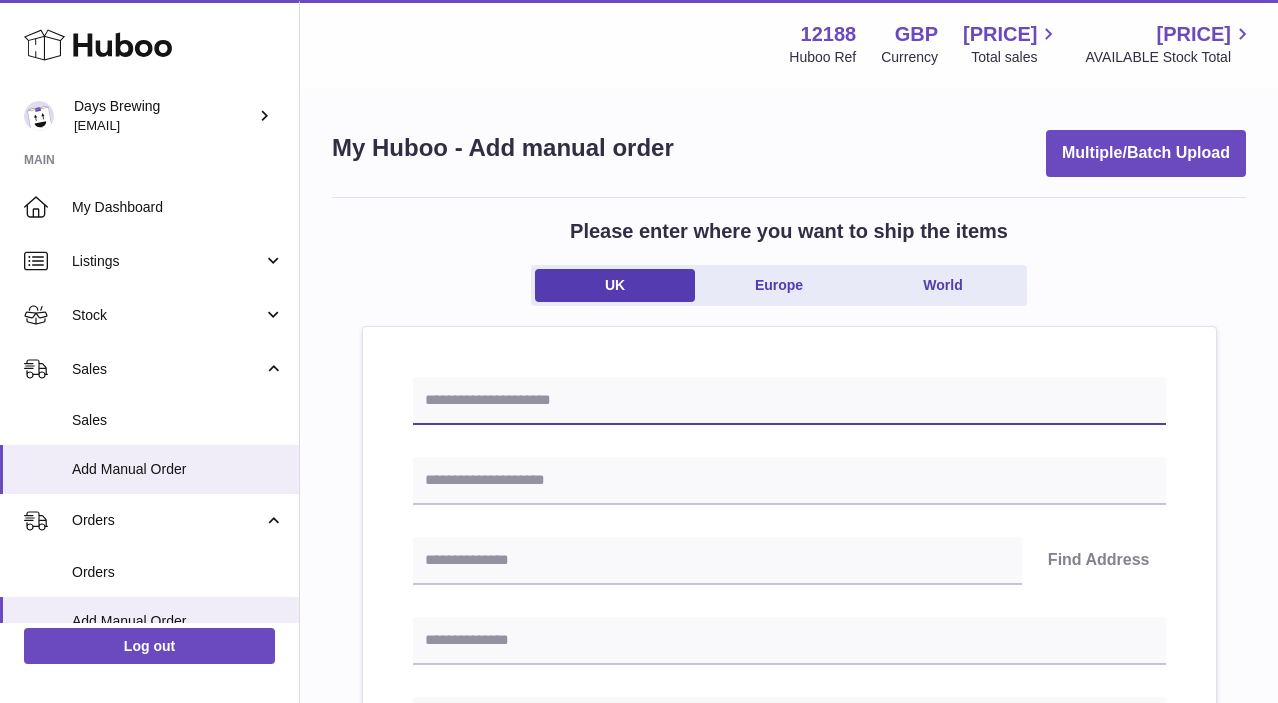click at bounding box center (789, 401) 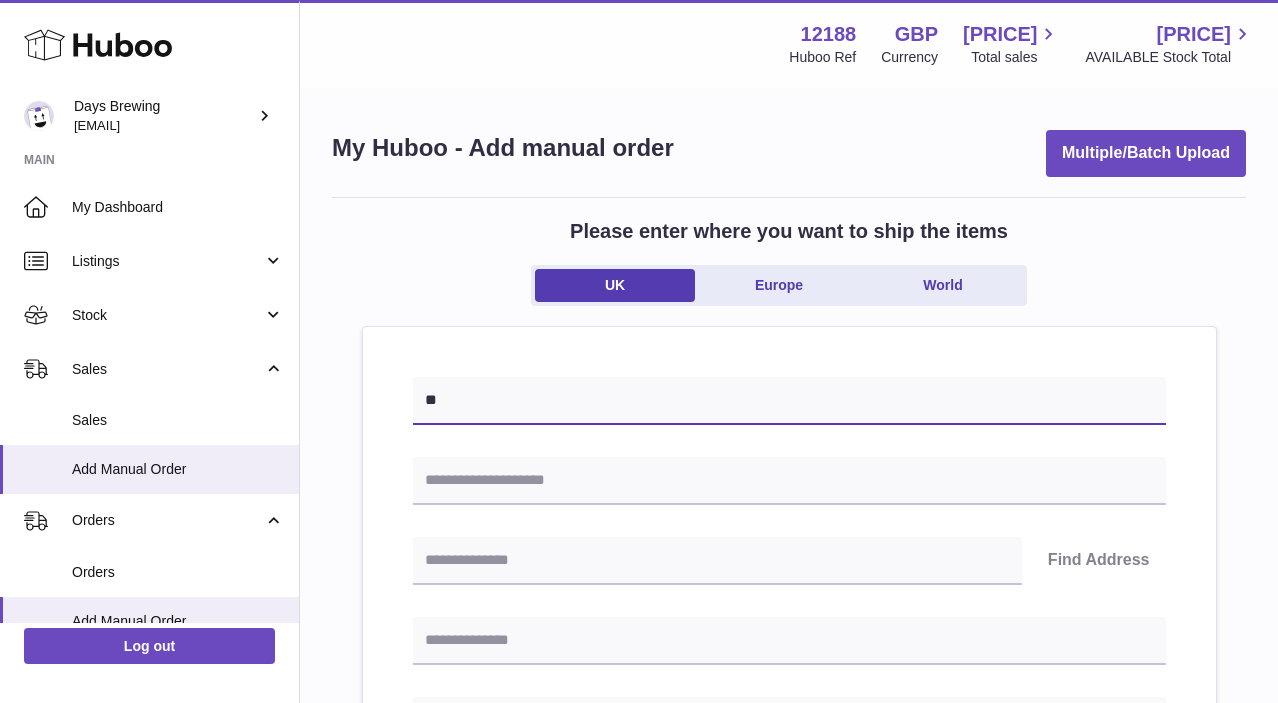 type on "*" 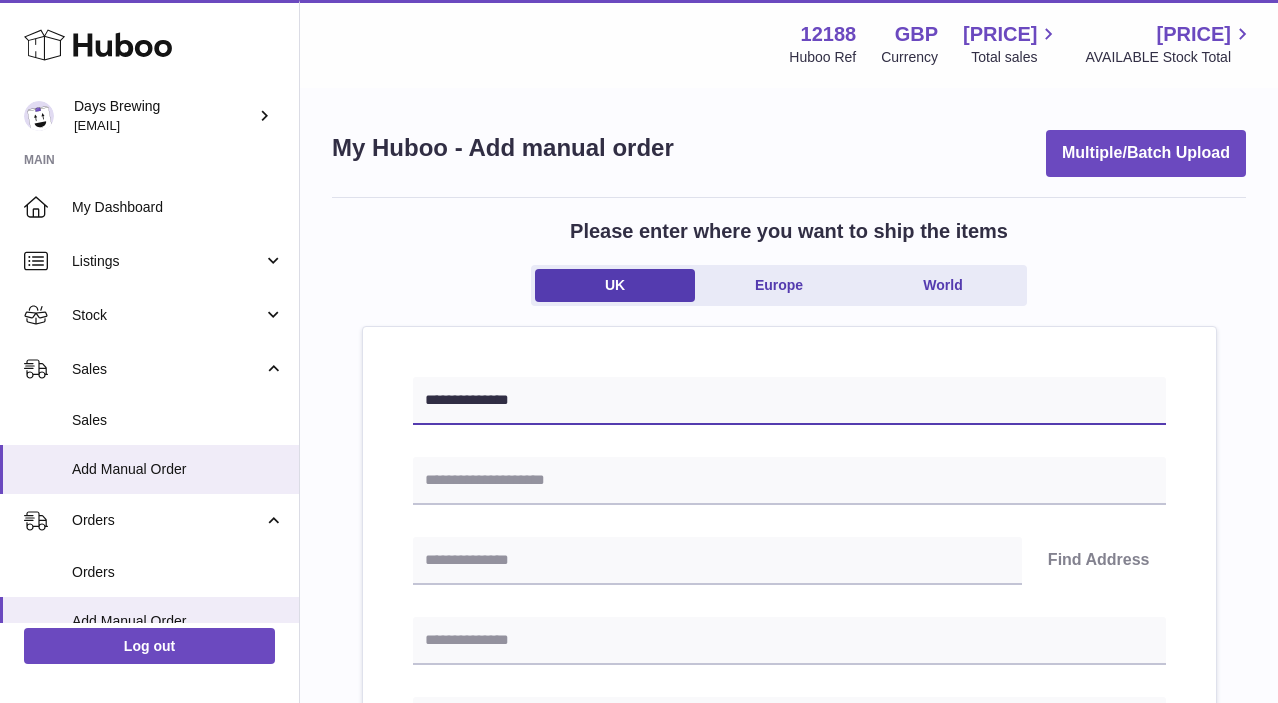 type on "**********" 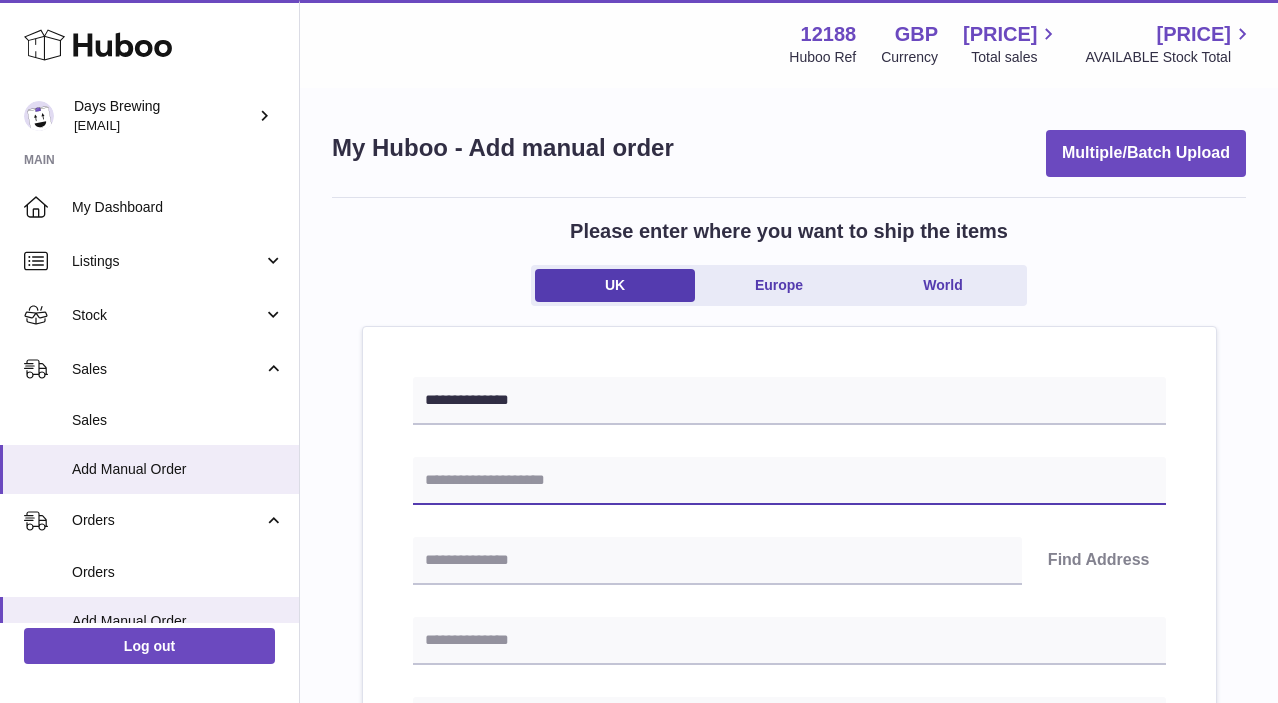click at bounding box center [789, 481] 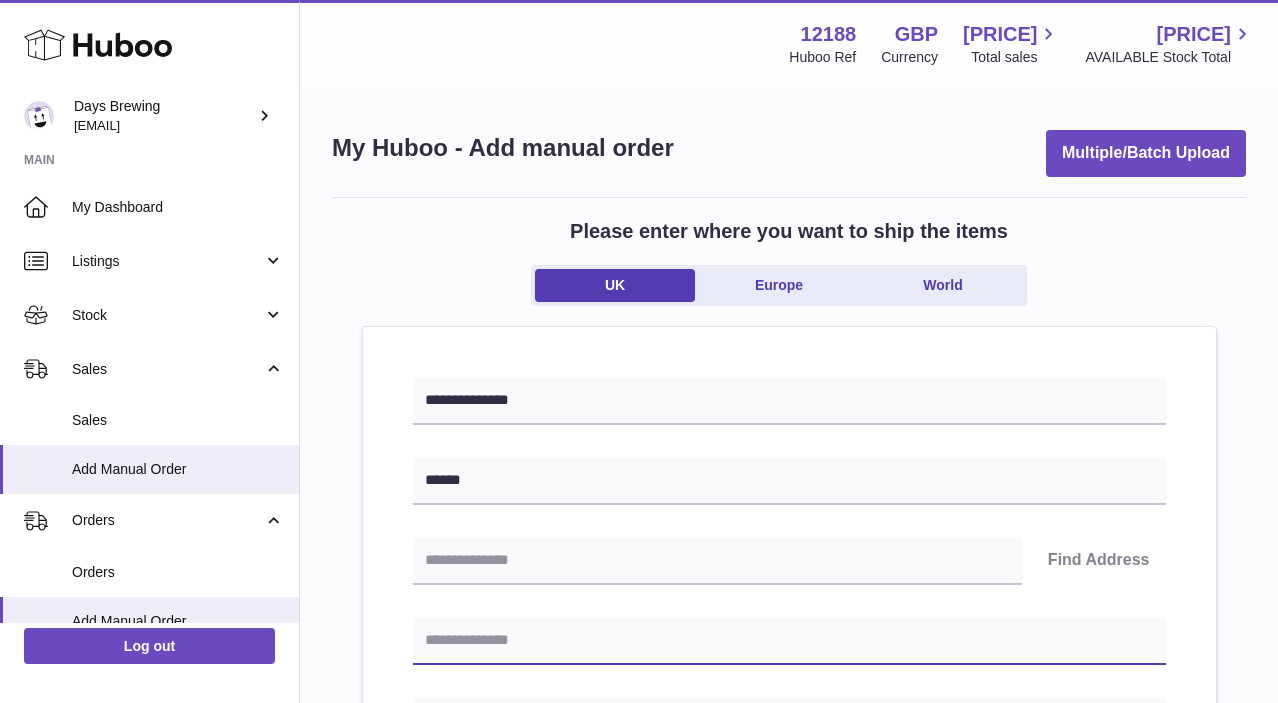 click at bounding box center (789, 641) 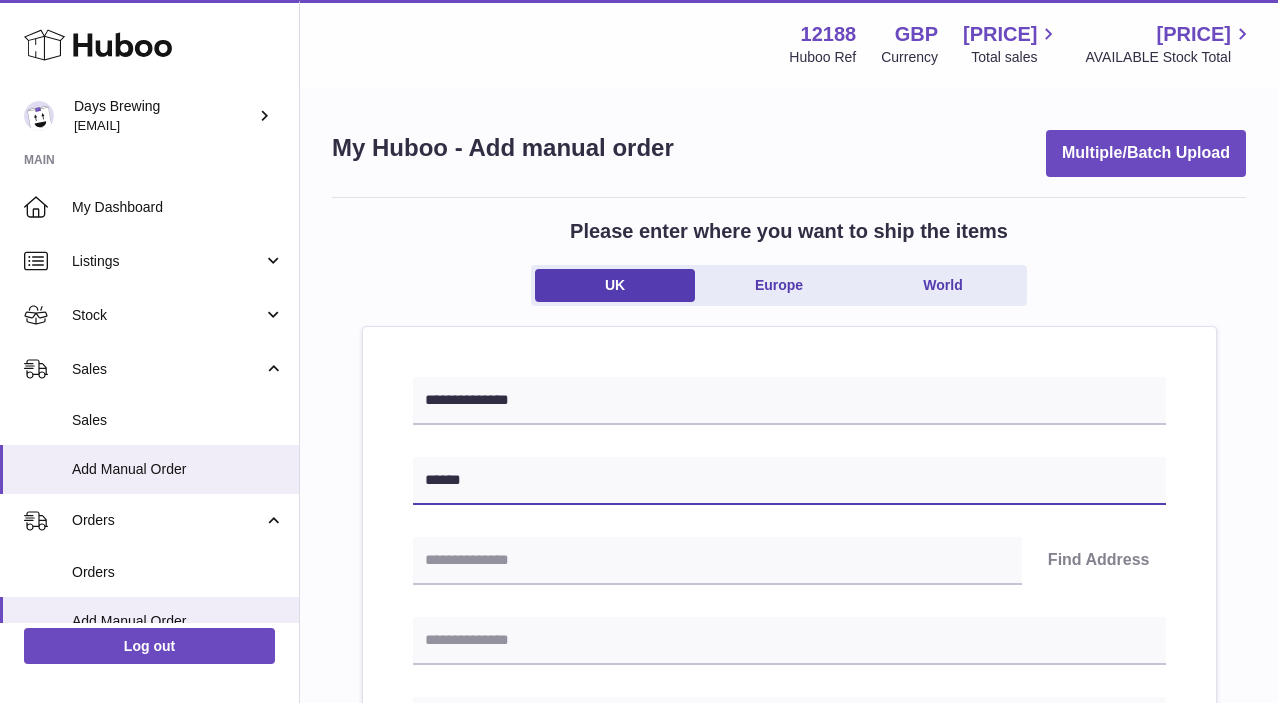 click on "******" at bounding box center (789, 481) 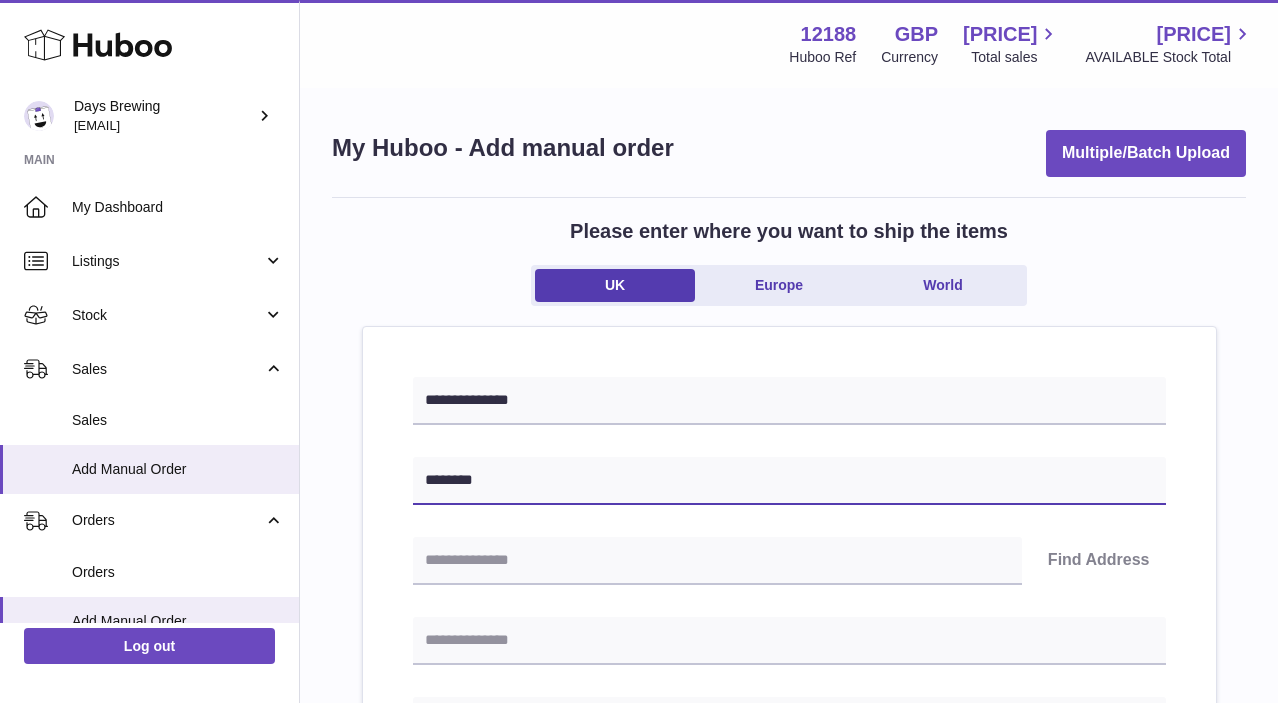 paste on "**********" 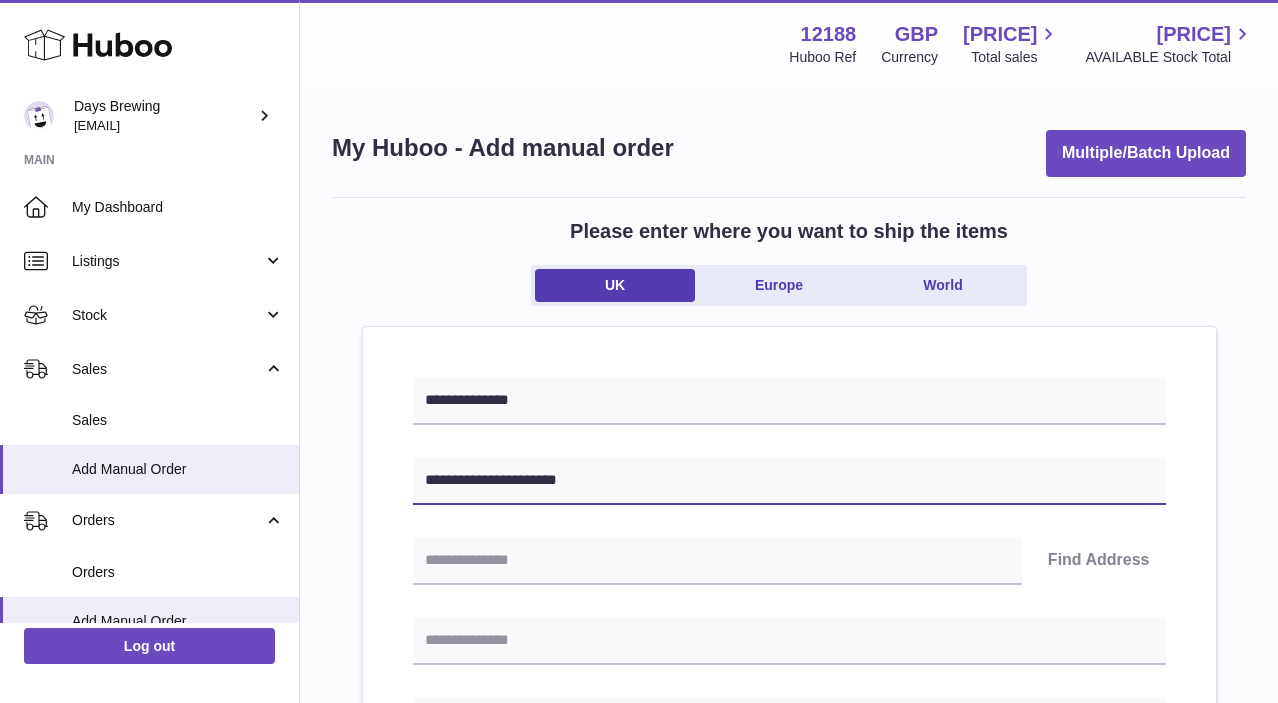 type on "**********" 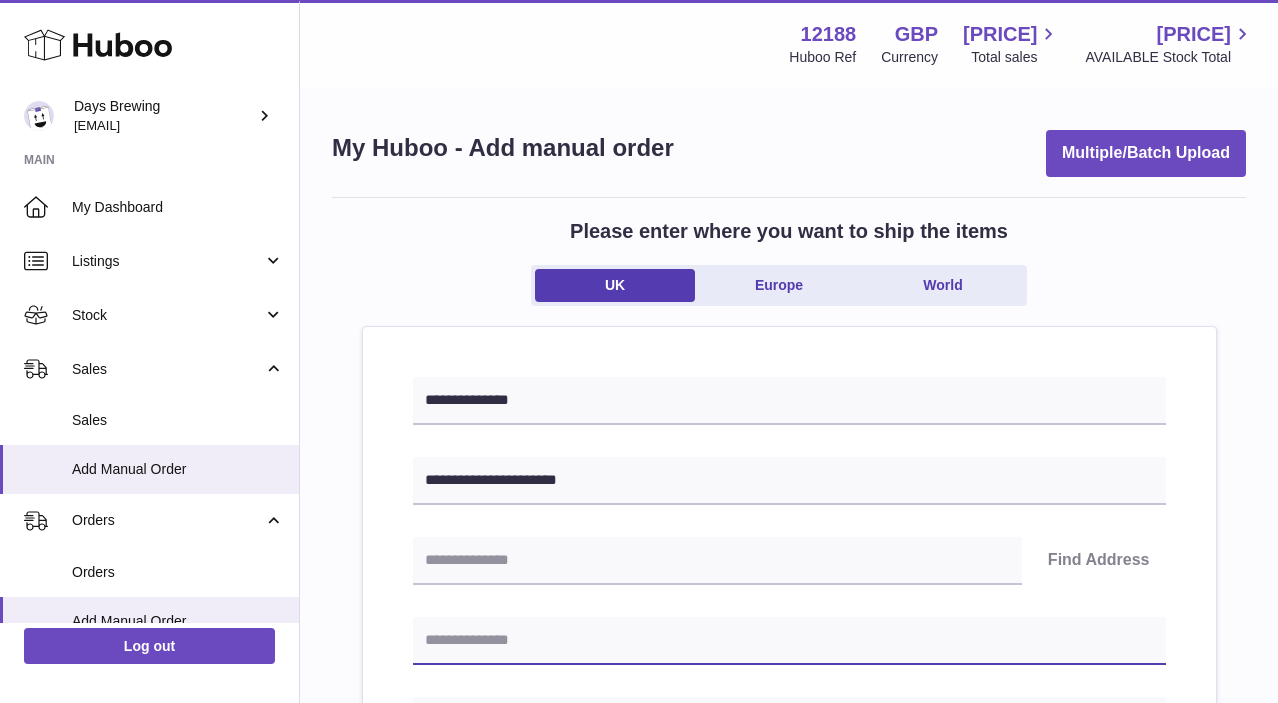 click at bounding box center [789, 641] 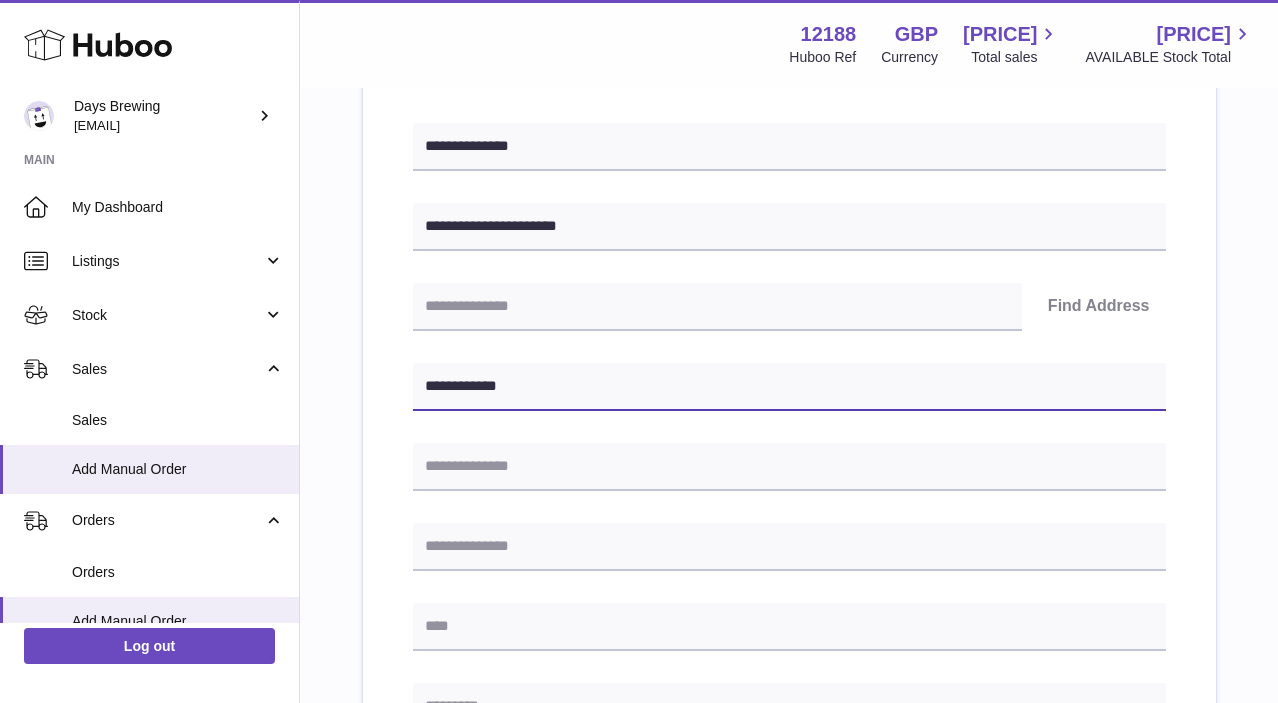 scroll, scrollTop: 261, scrollLeft: 0, axis: vertical 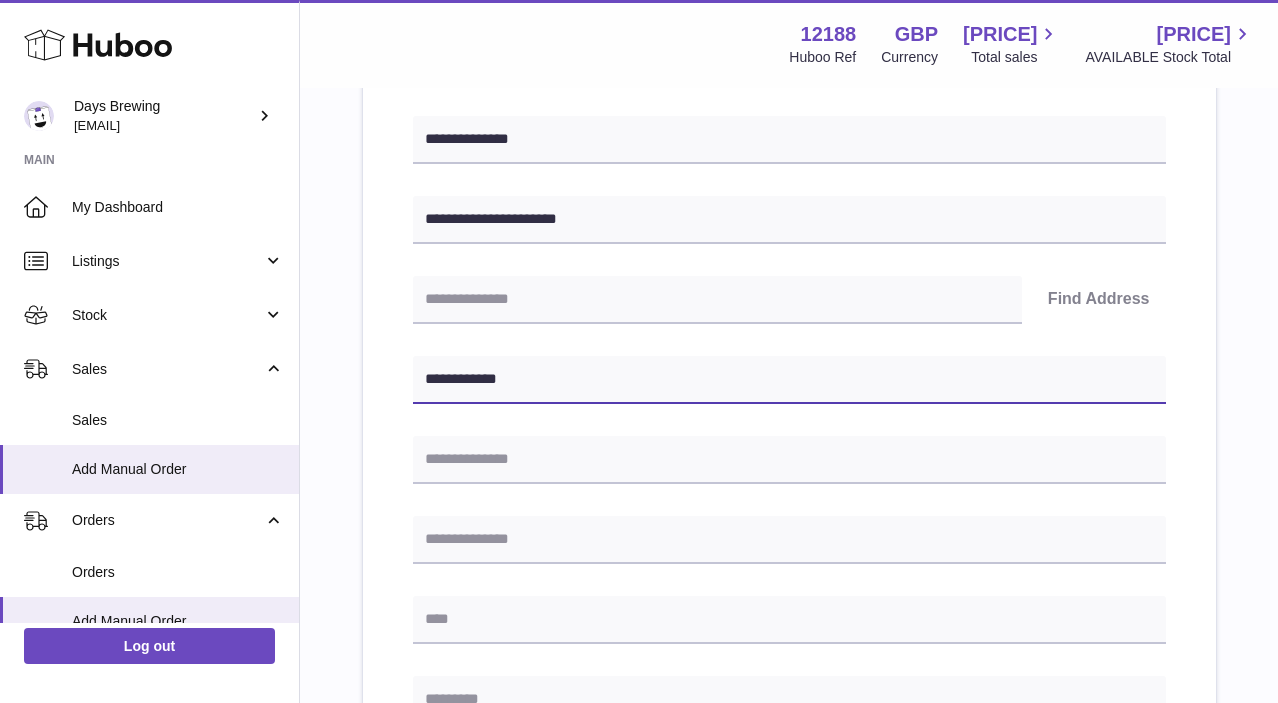 type on "**********" 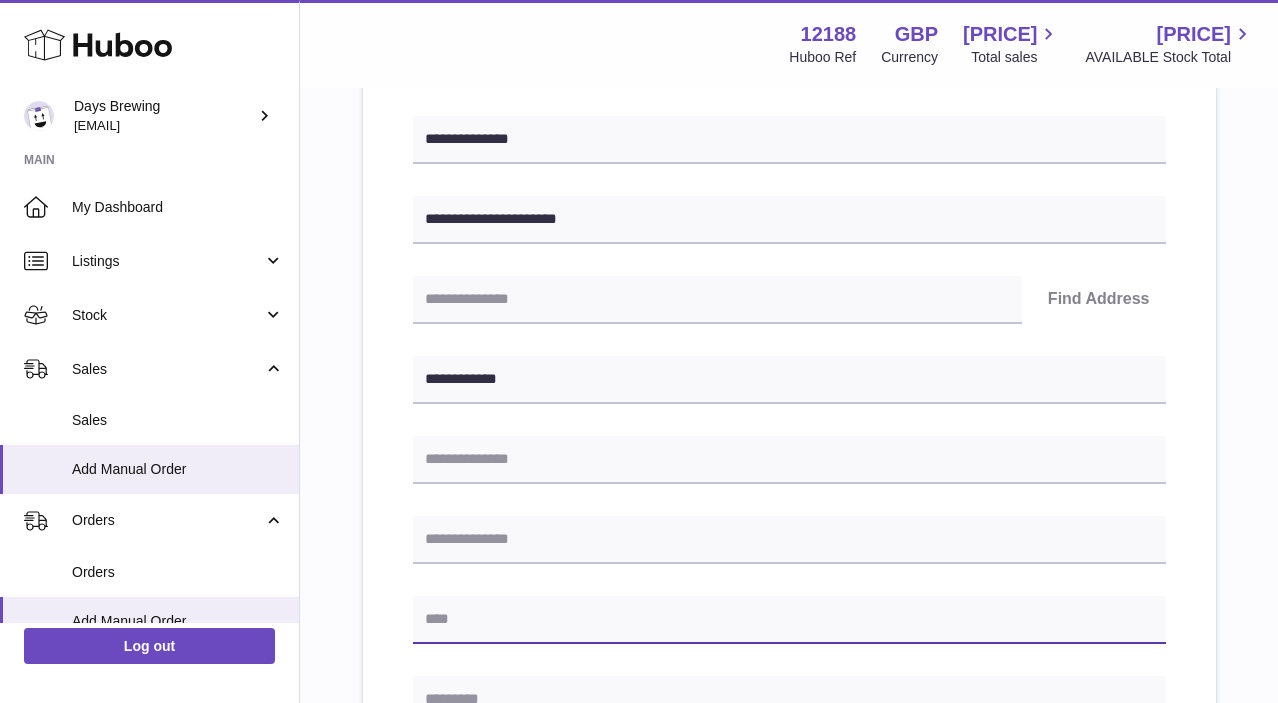 click at bounding box center (789, 620) 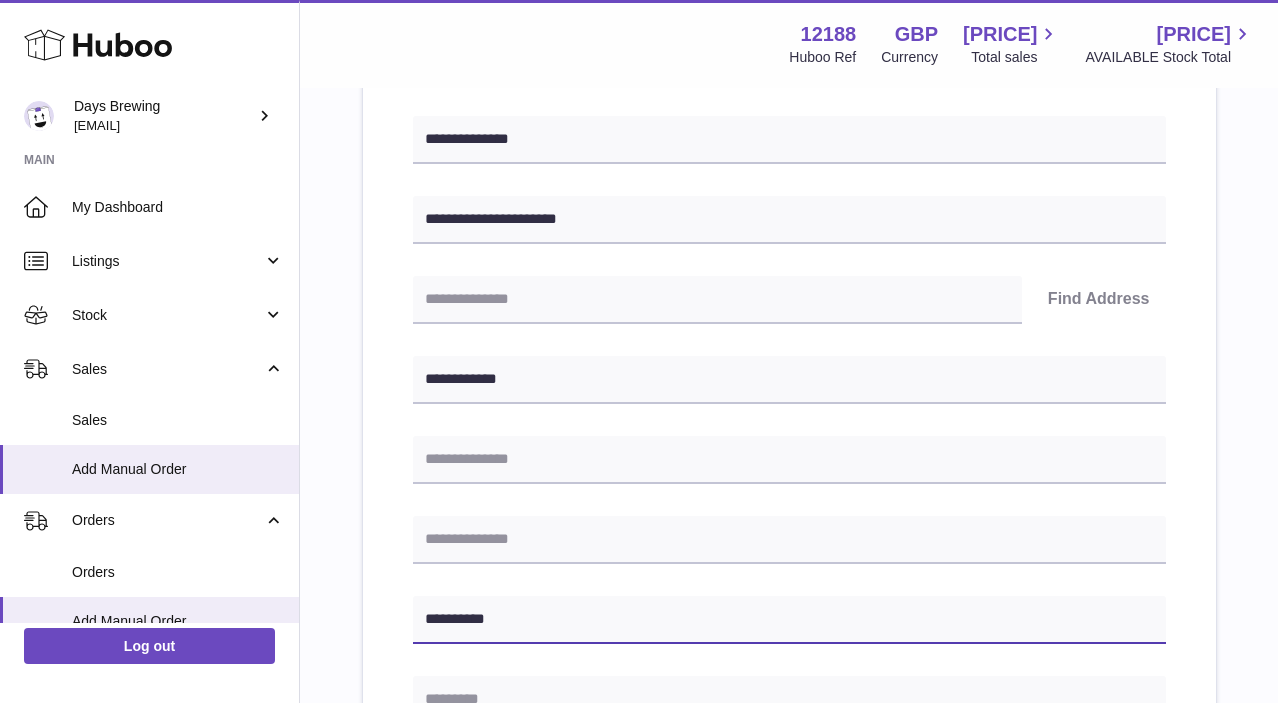 scroll, scrollTop: 369, scrollLeft: 0, axis: vertical 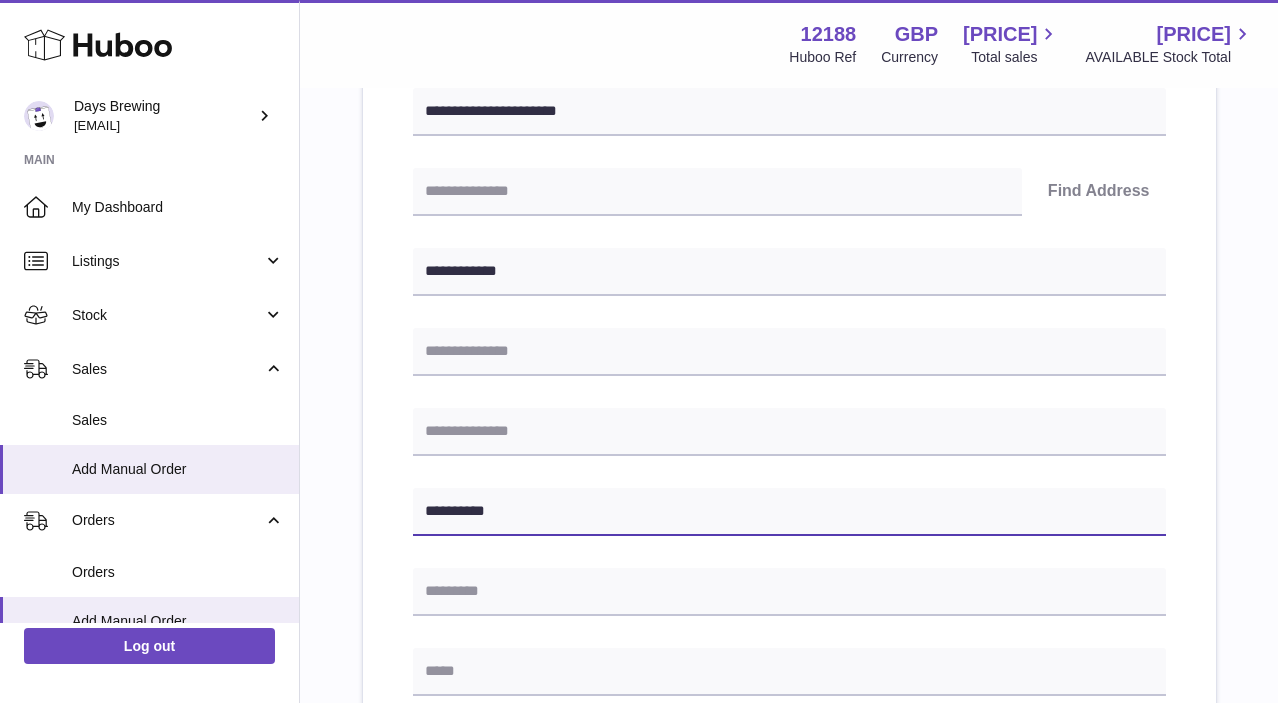 type on "**********" 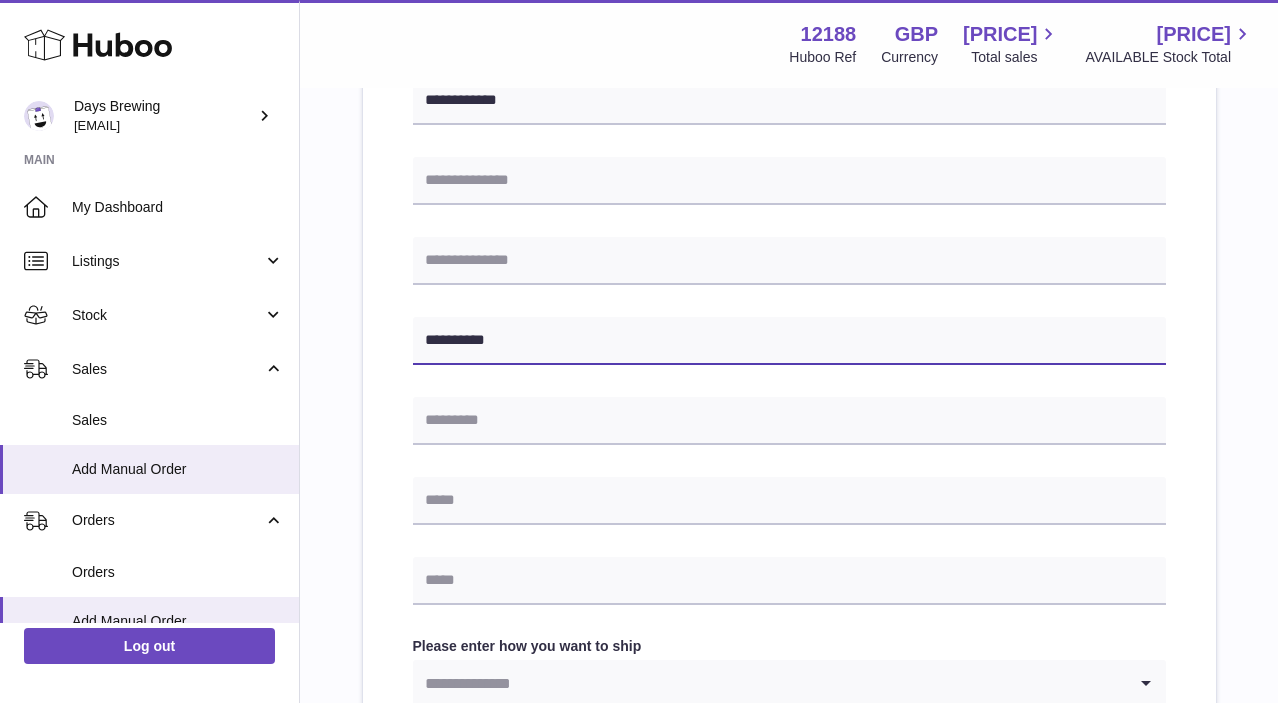 scroll, scrollTop: 543, scrollLeft: 0, axis: vertical 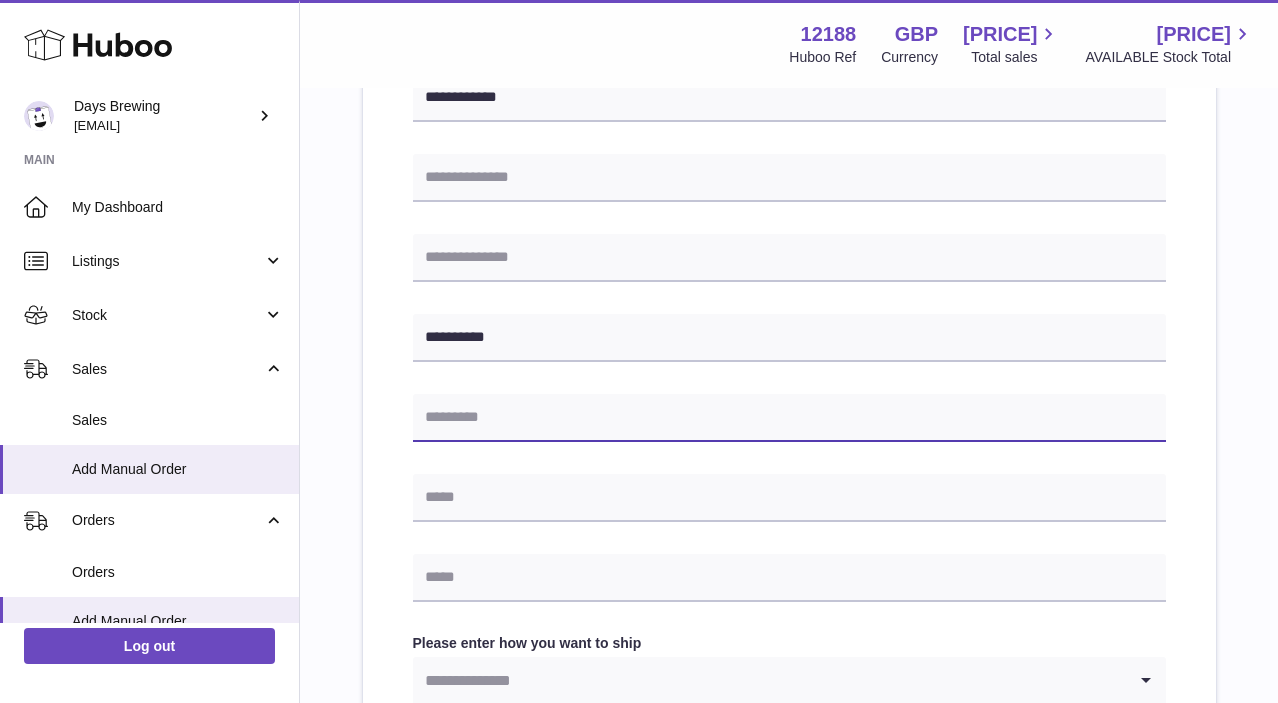 click at bounding box center [789, 418] 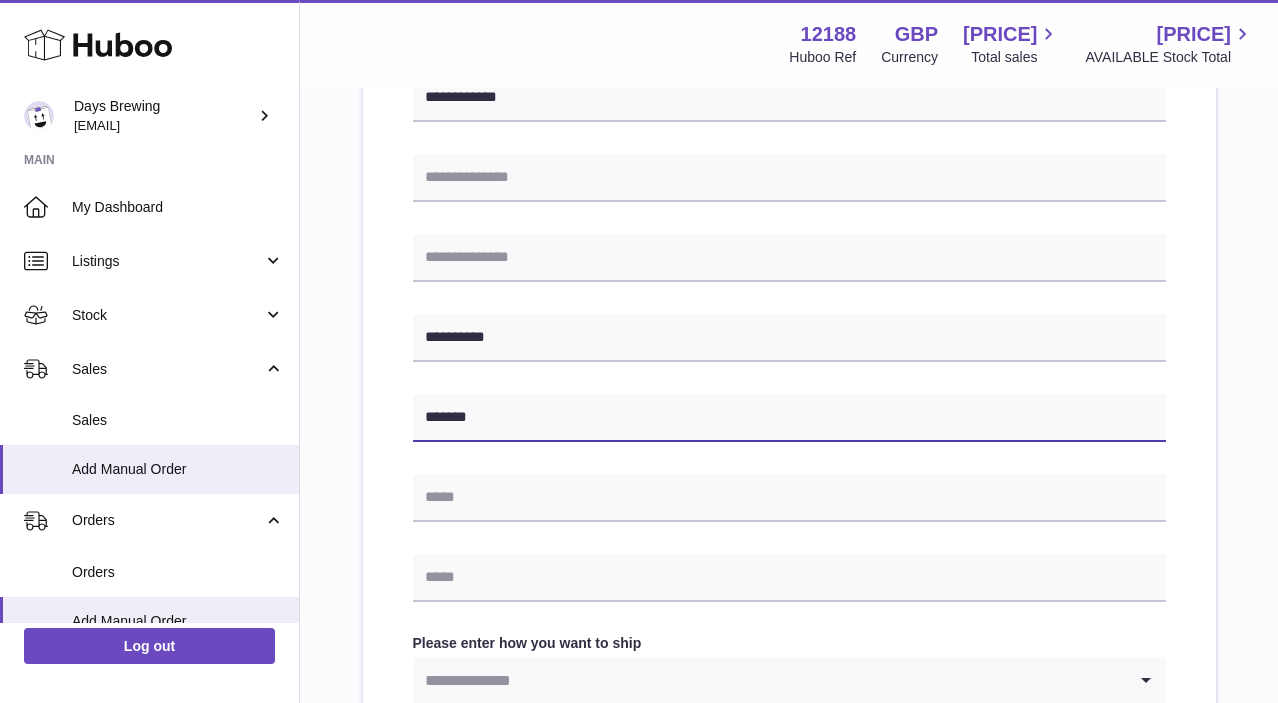 type on "*******" 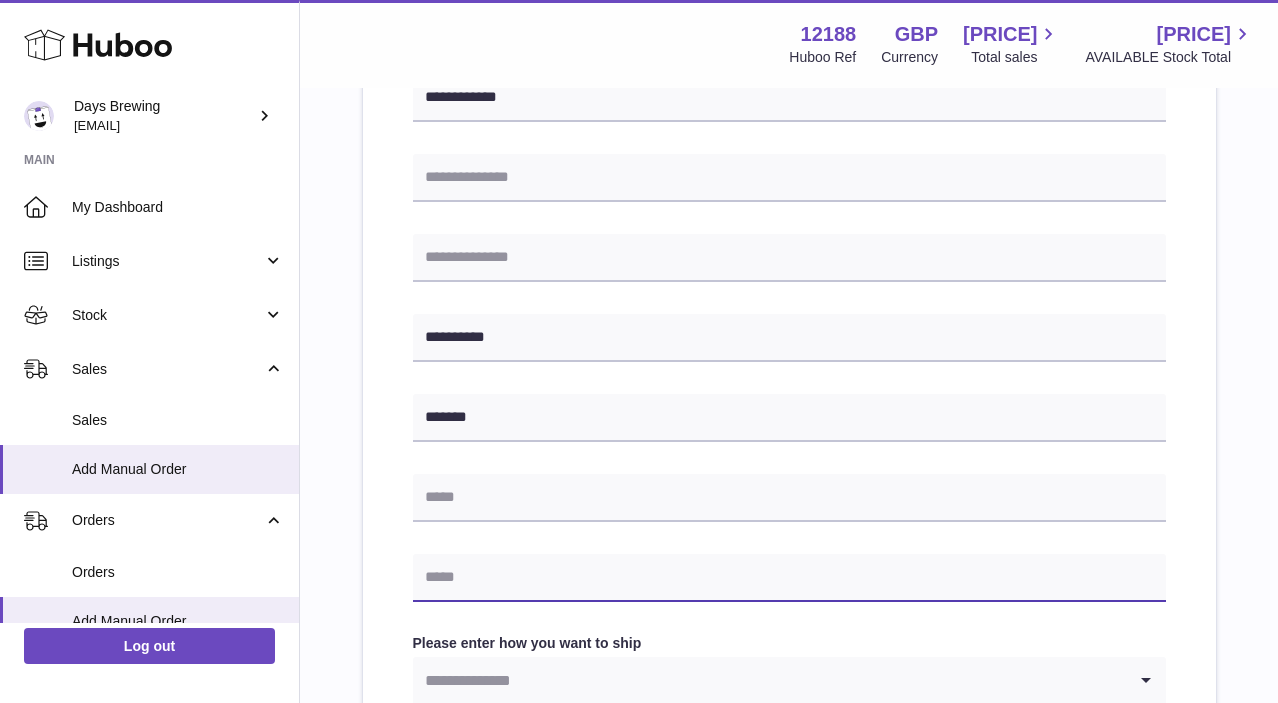 click at bounding box center (789, 578) 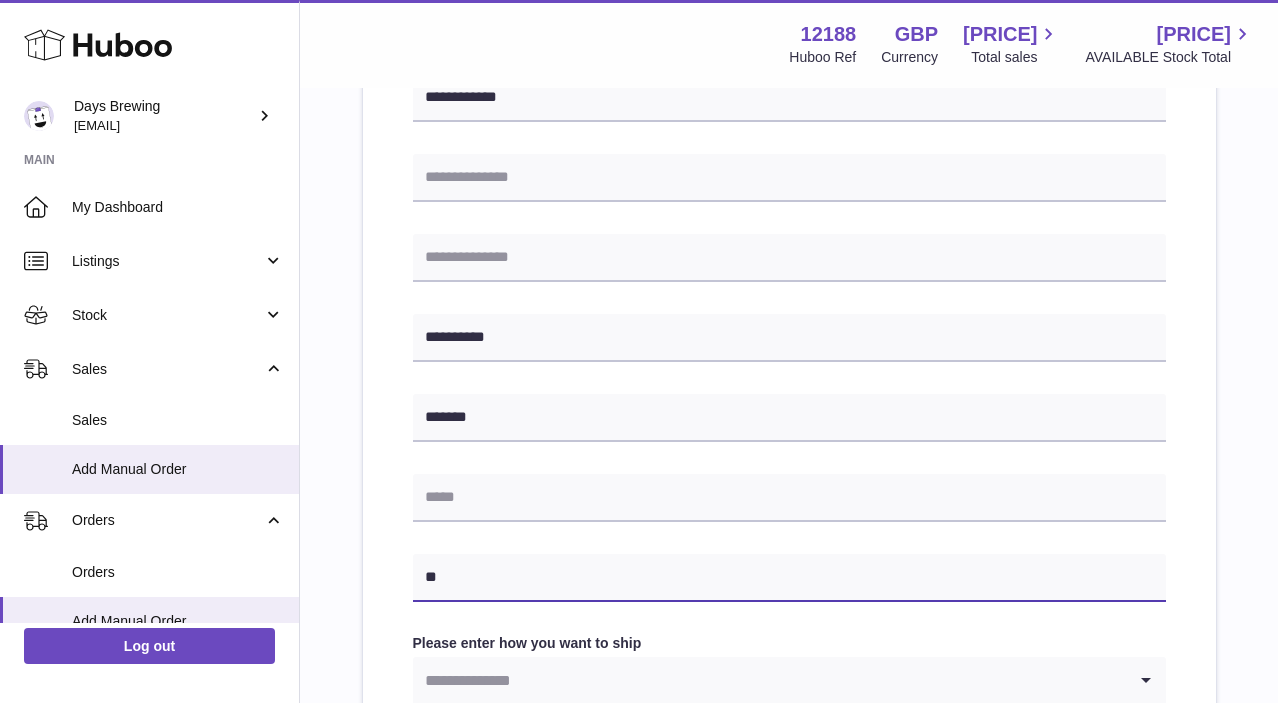 type on "*" 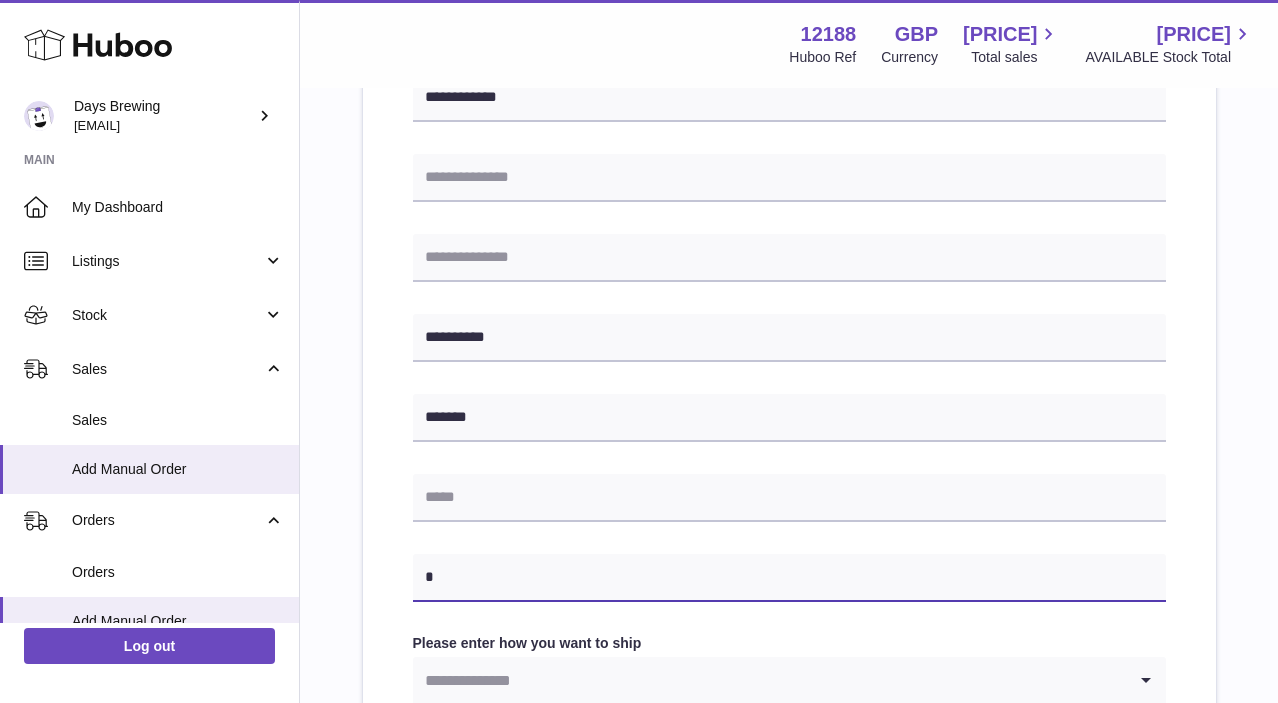 type 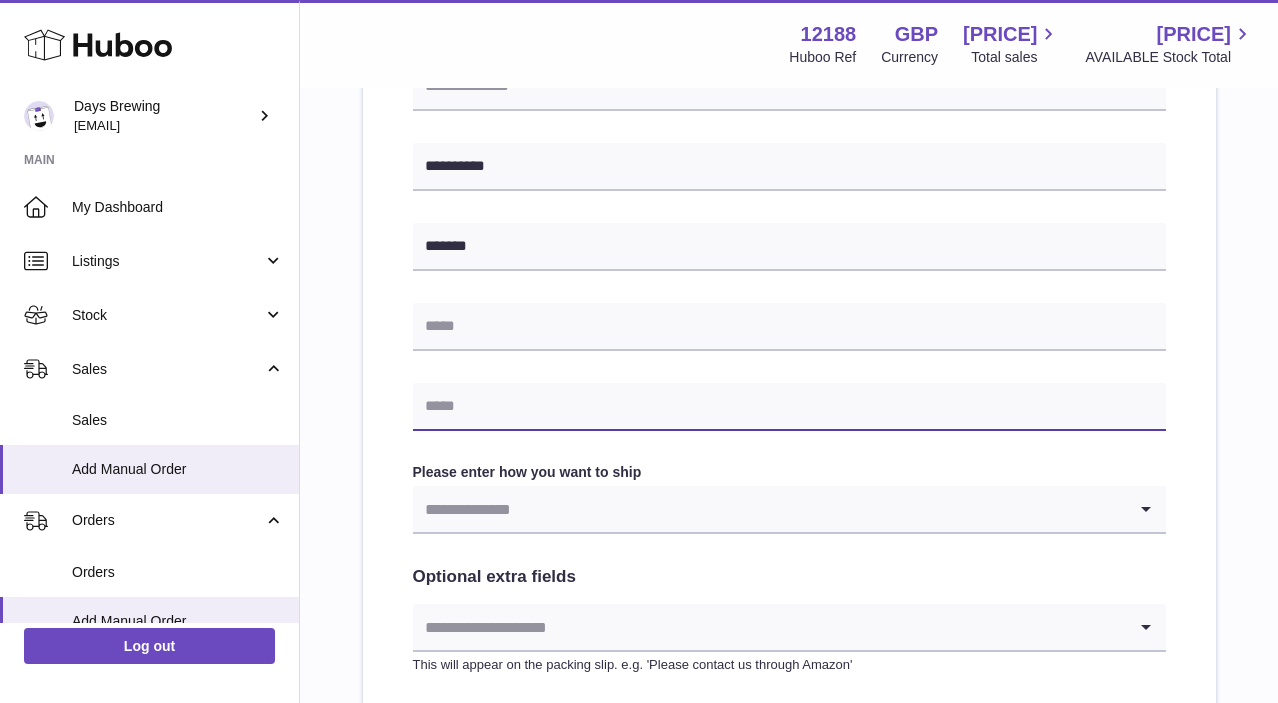 scroll, scrollTop: 867, scrollLeft: 0, axis: vertical 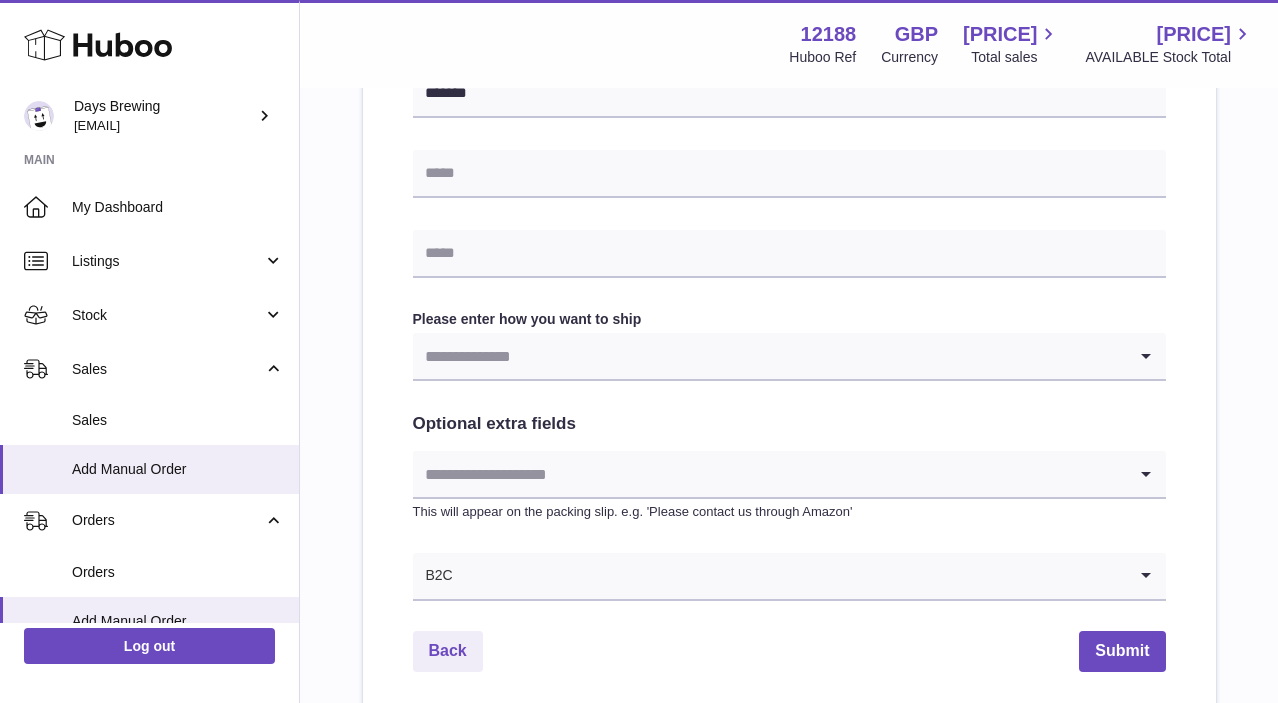 click at bounding box center (769, 356) 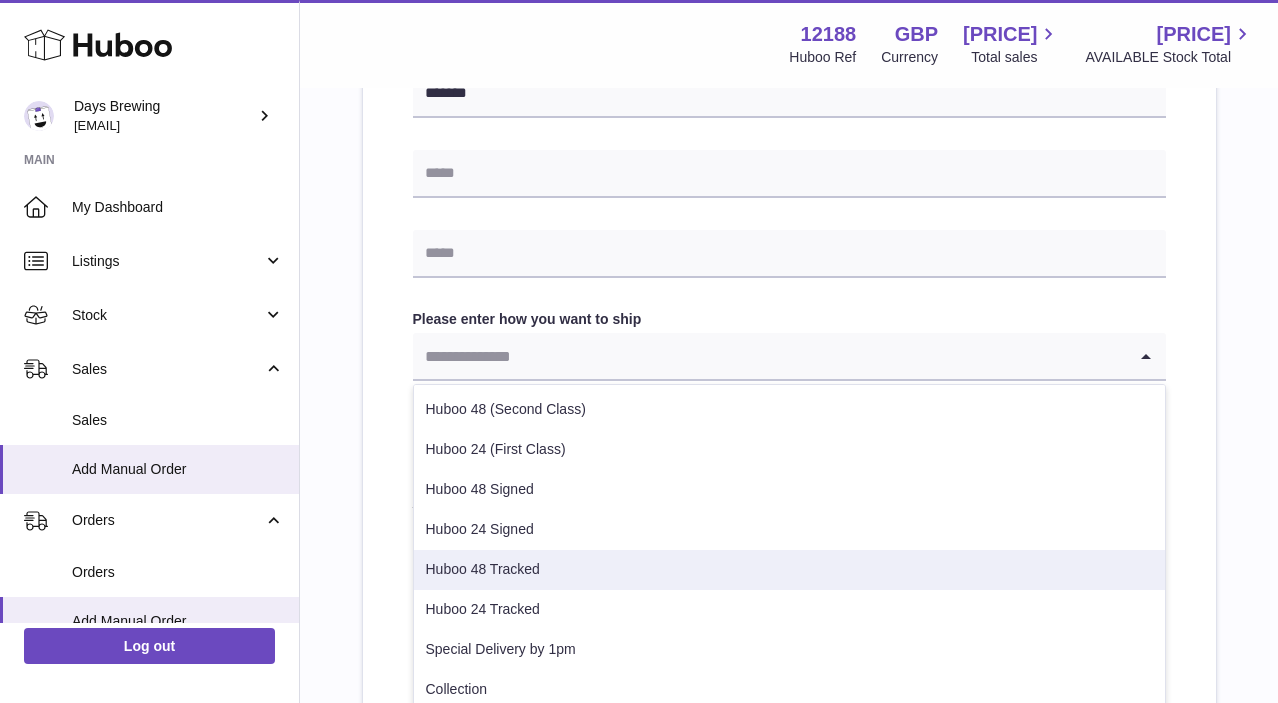 click on "Huboo 48 Tracked" at bounding box center [789, 570] 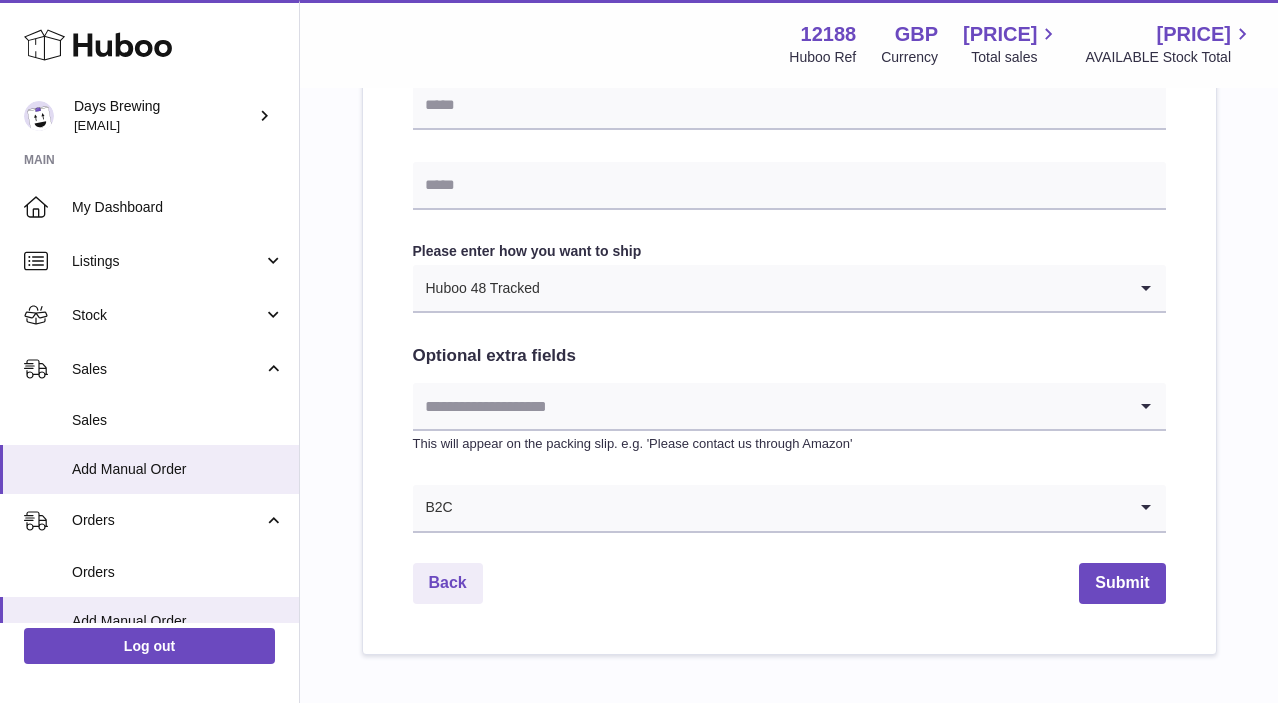 scroll, scrollTop: 940, scrollLeft: 0, axis: vertical 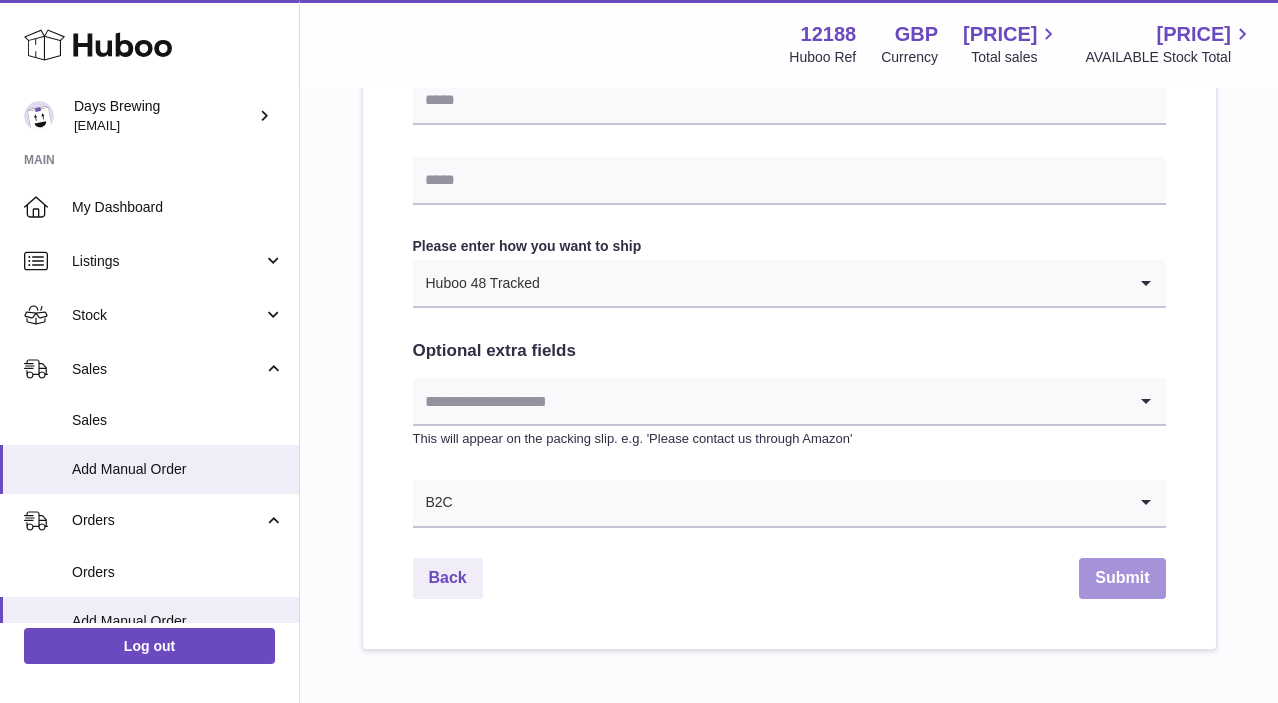 click on "Submit" at bounding box center [1122, 578] 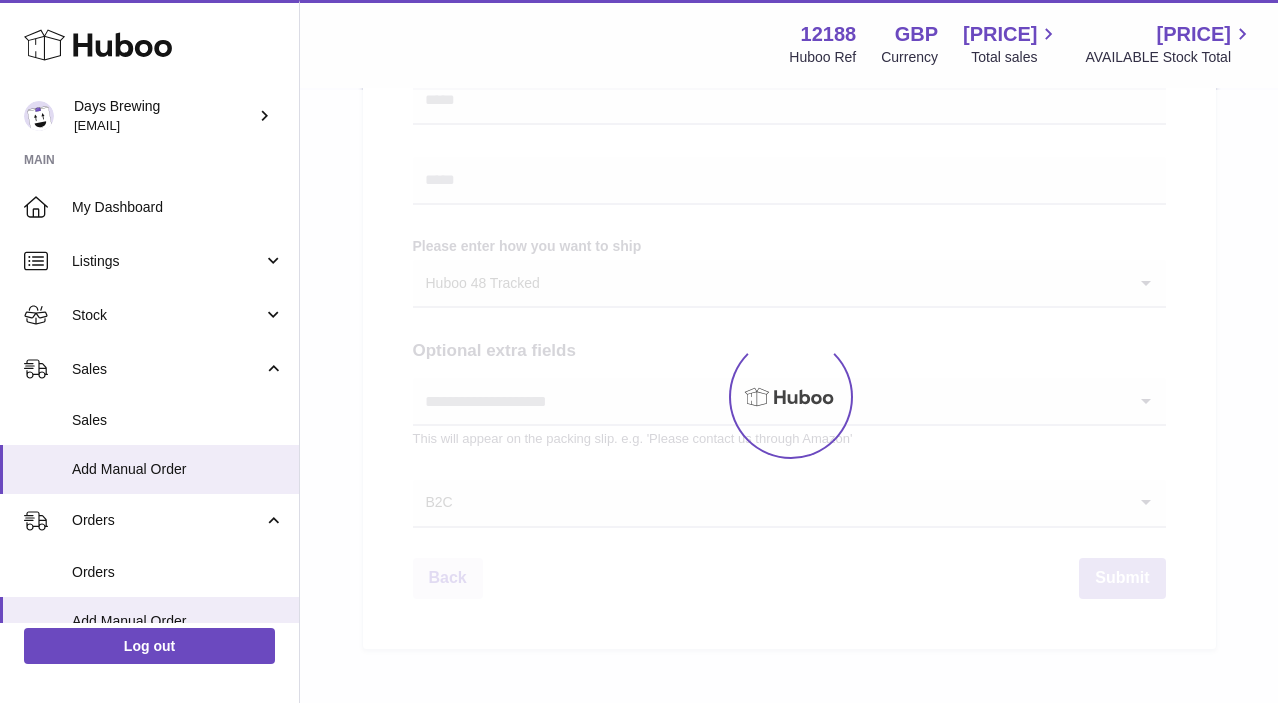 scroll, scrollTop: 0, scrollLeft: 0, axis: both 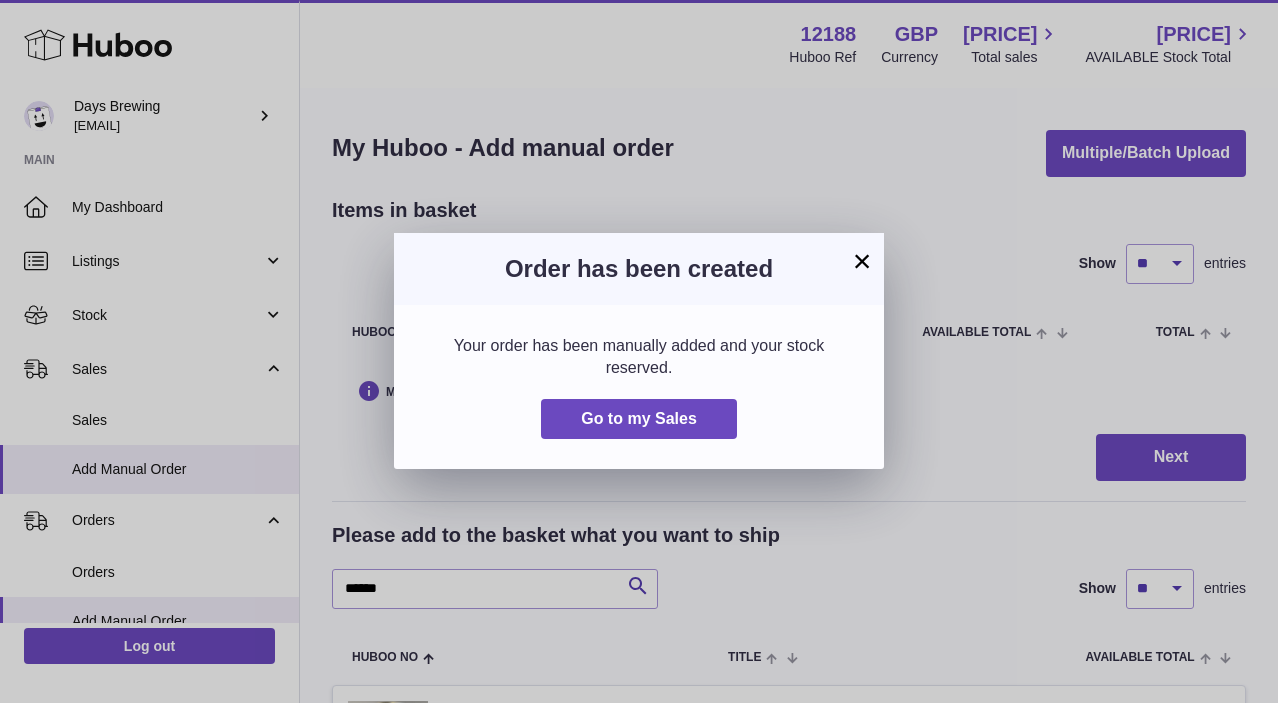click on "×" at bounding box center (862, 261) 